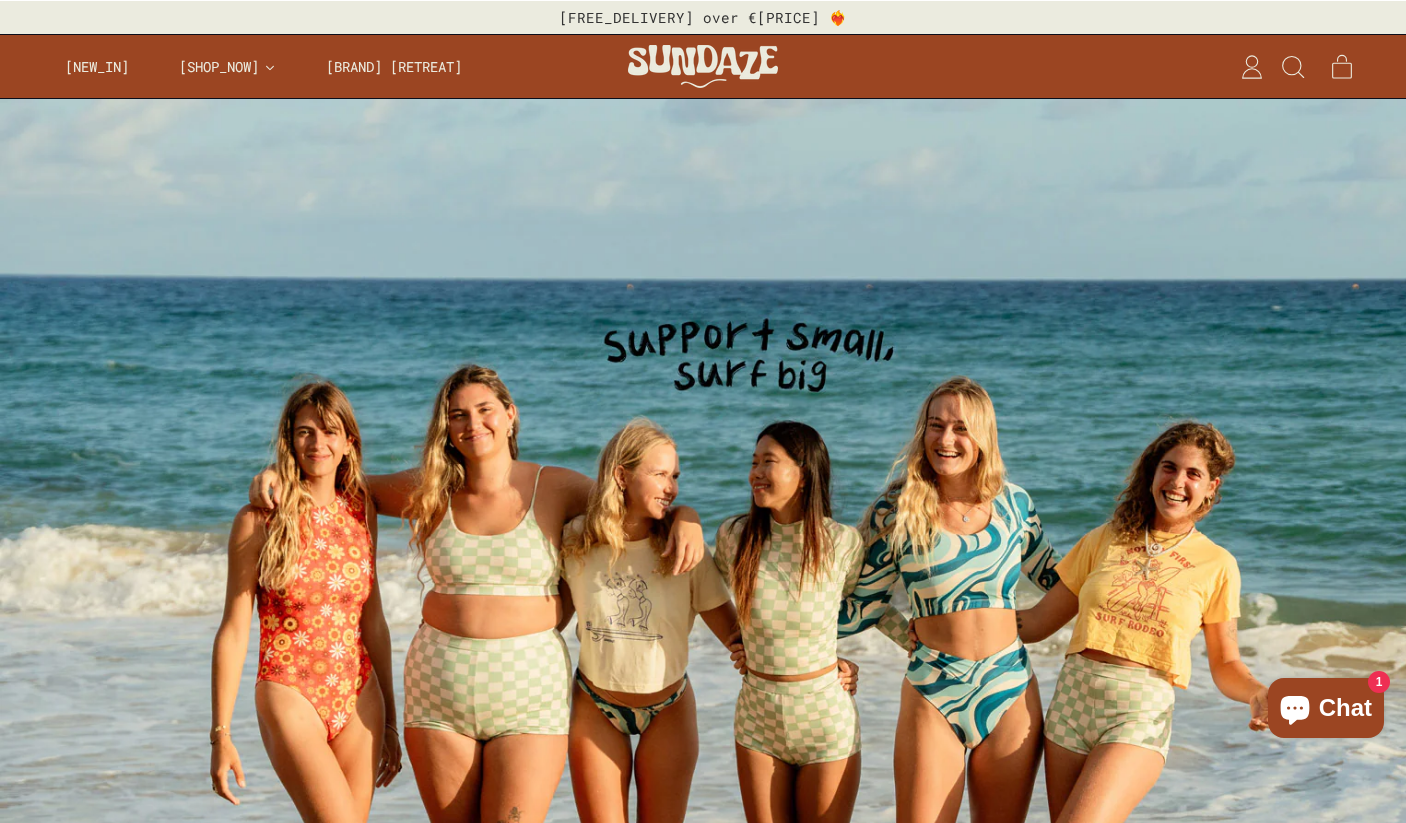 scroll, scrollTop: 0, scrollLeft: 0, axis: both 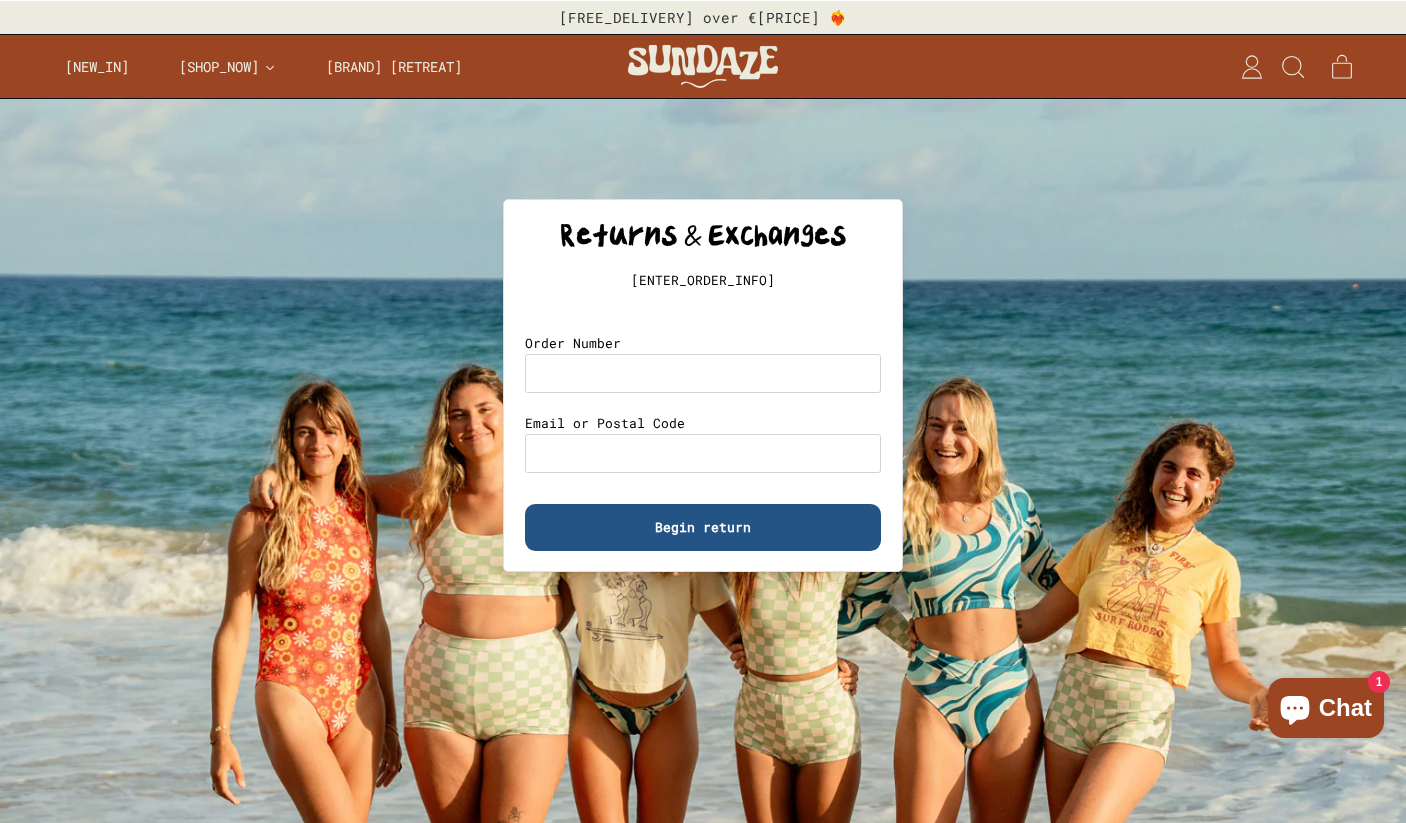 click at bounding box center (703, 411) 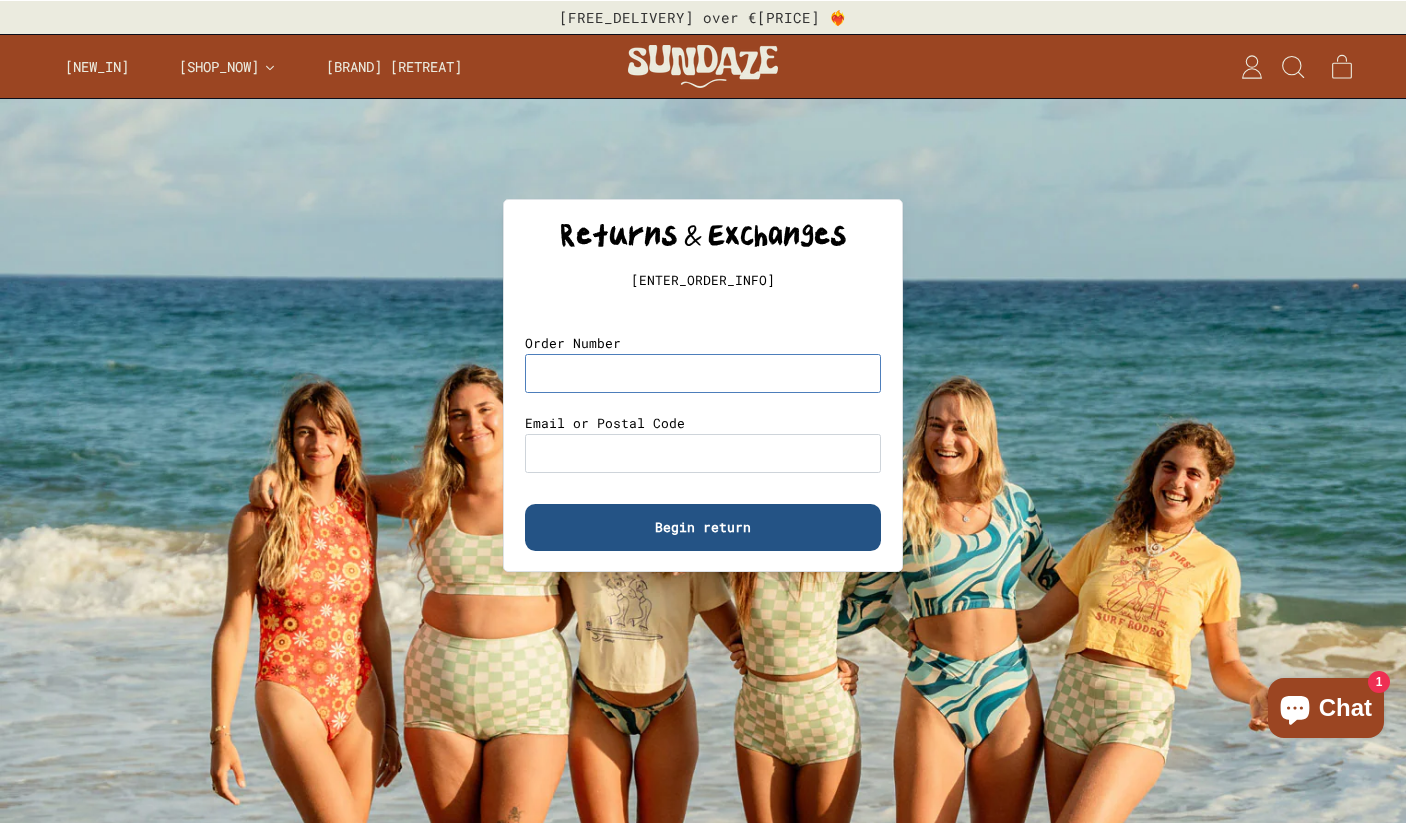click on "Order Number" at bounding box center (703, 373) 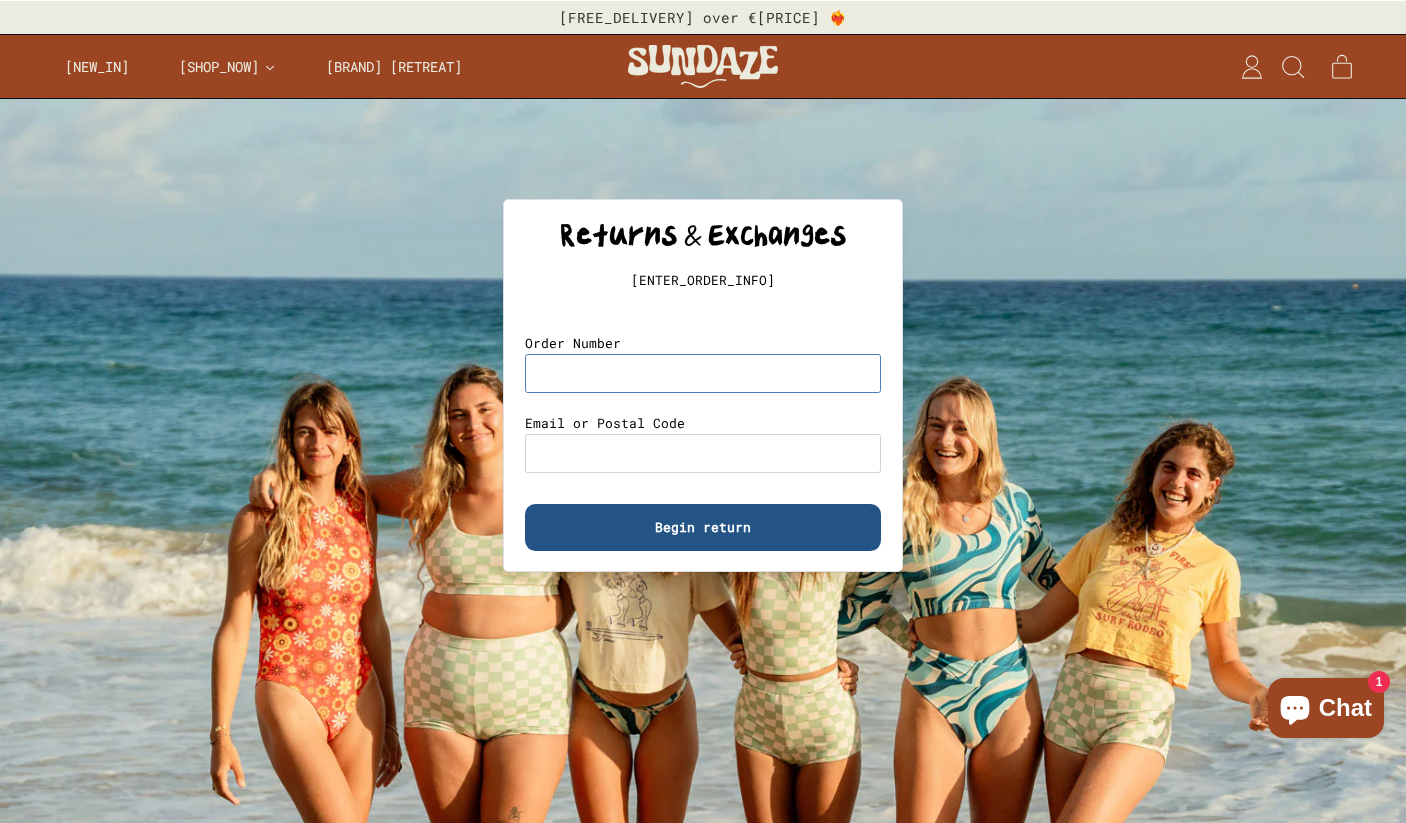 paste on "****" 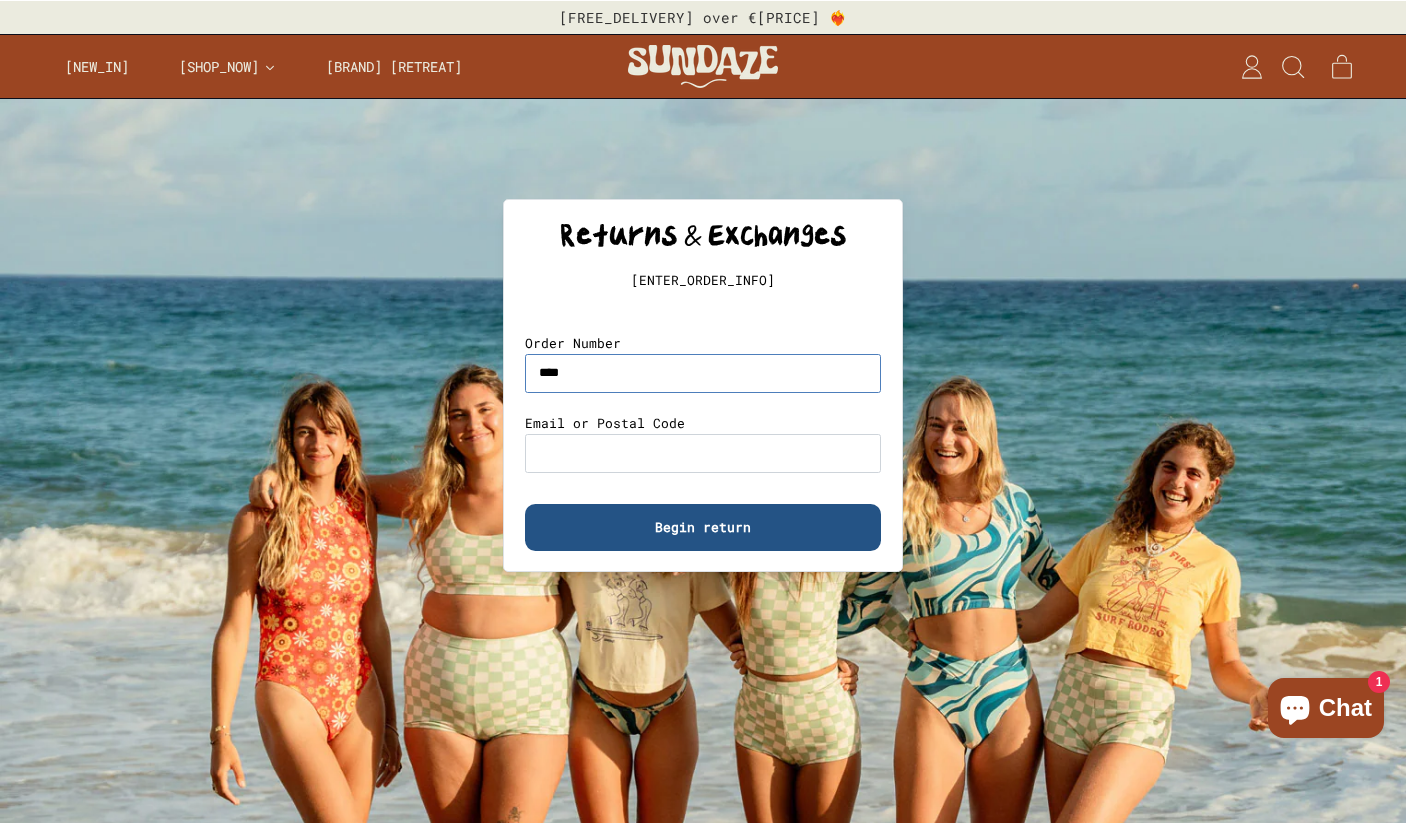 type on "****" 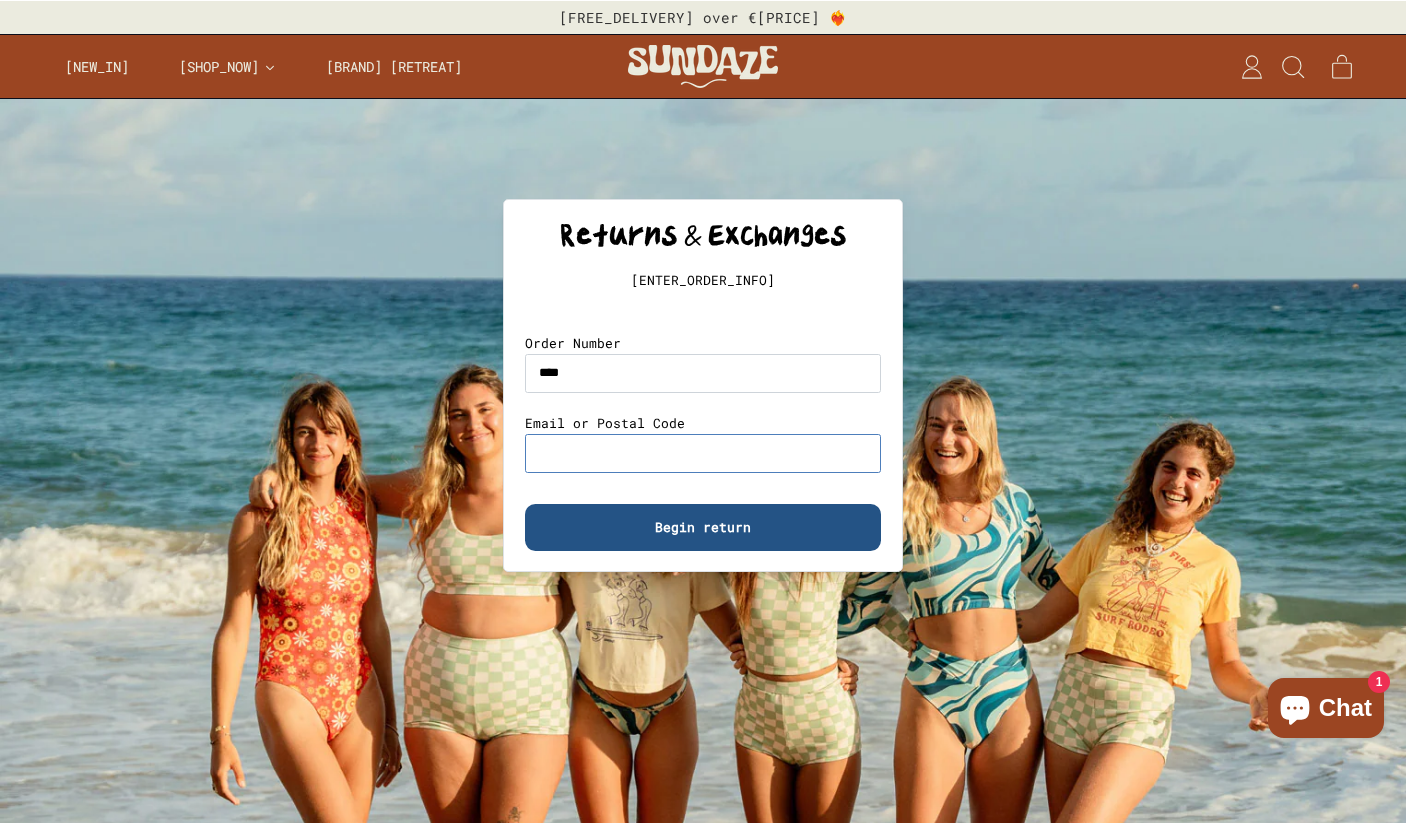click on "Email or Postal Code" at bounding box center [703, 453] 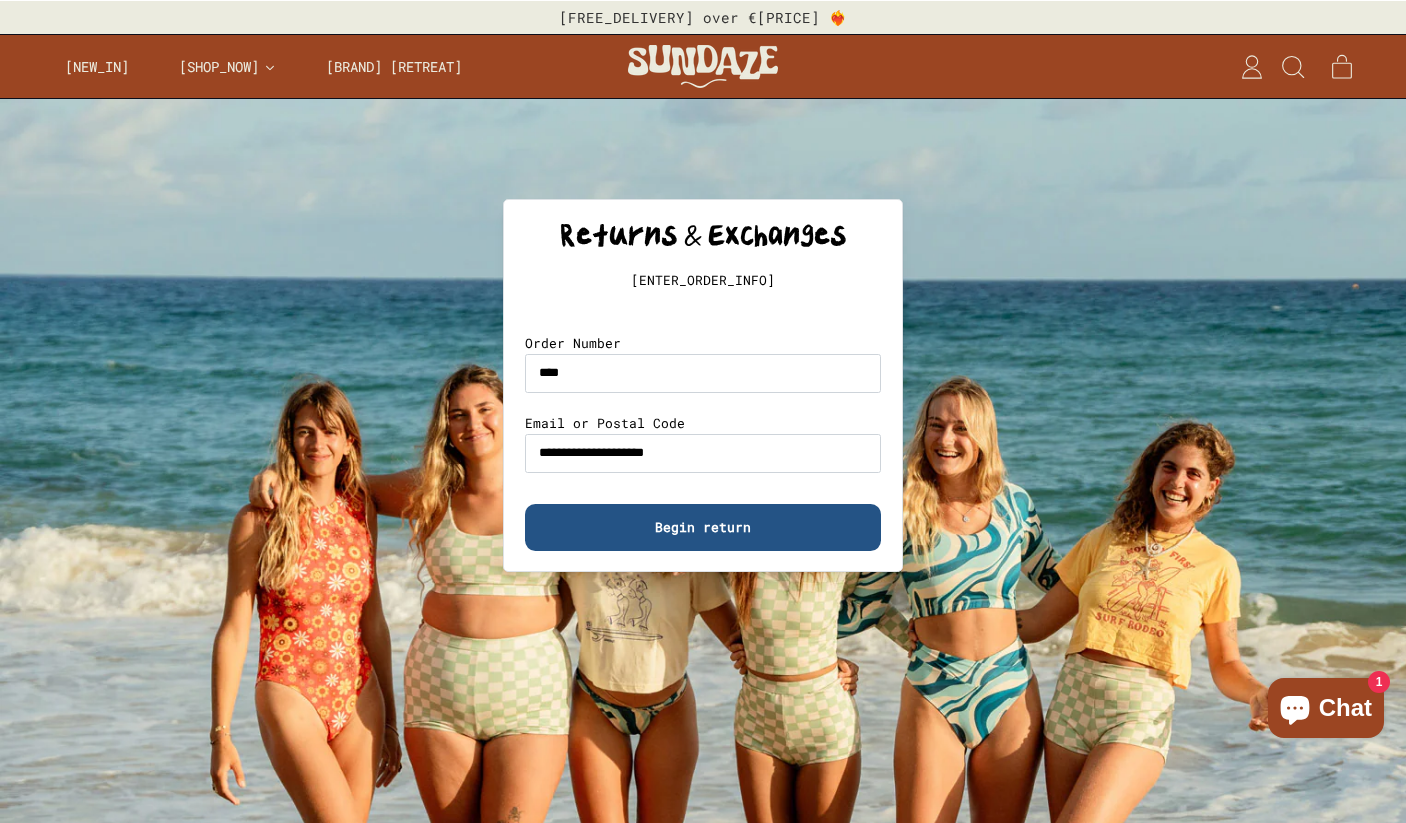 click on "Begin return" at bounding box center [703, 527] 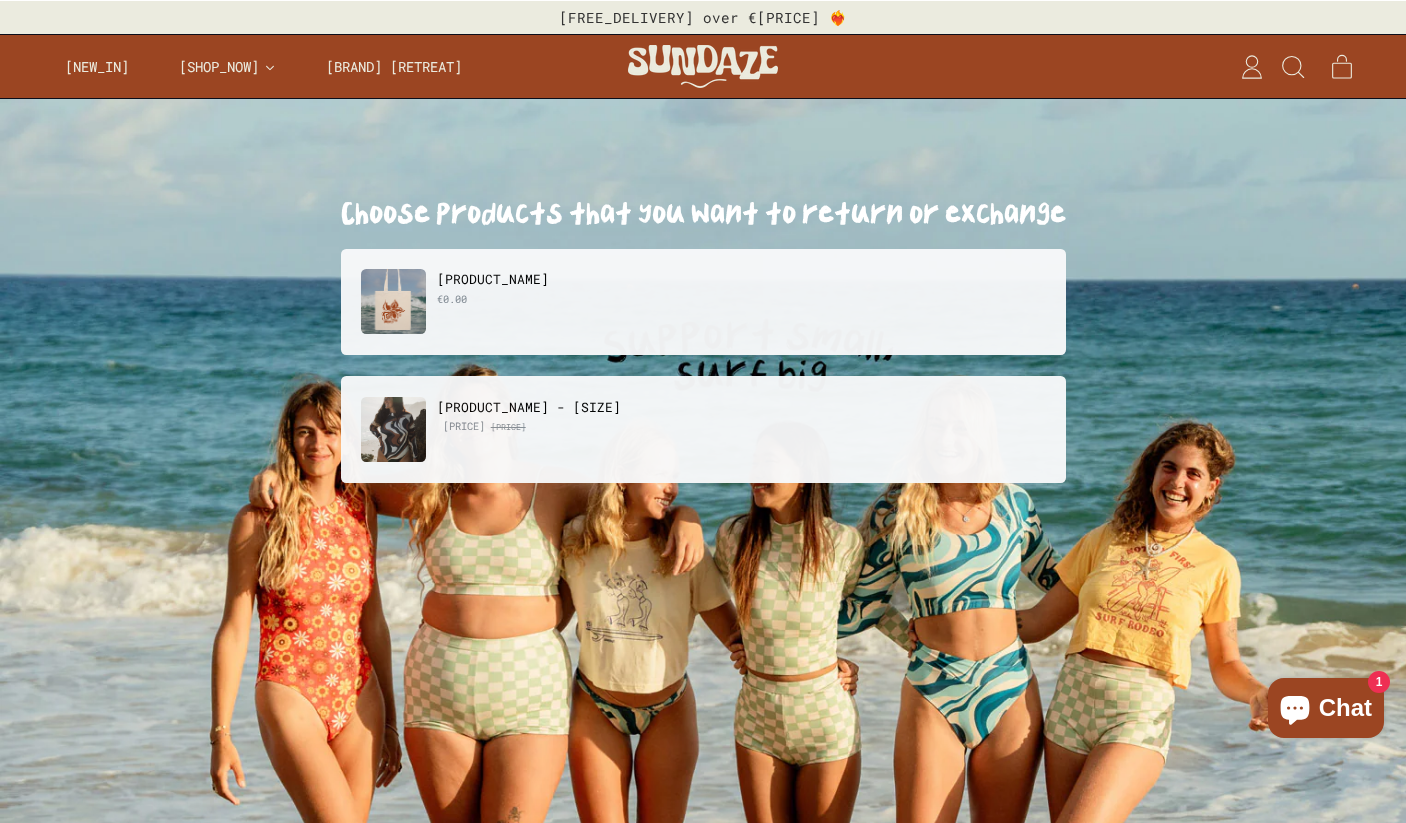 click on "€[PRICE]   €[PRICE]" at bounding box center (741, 426) 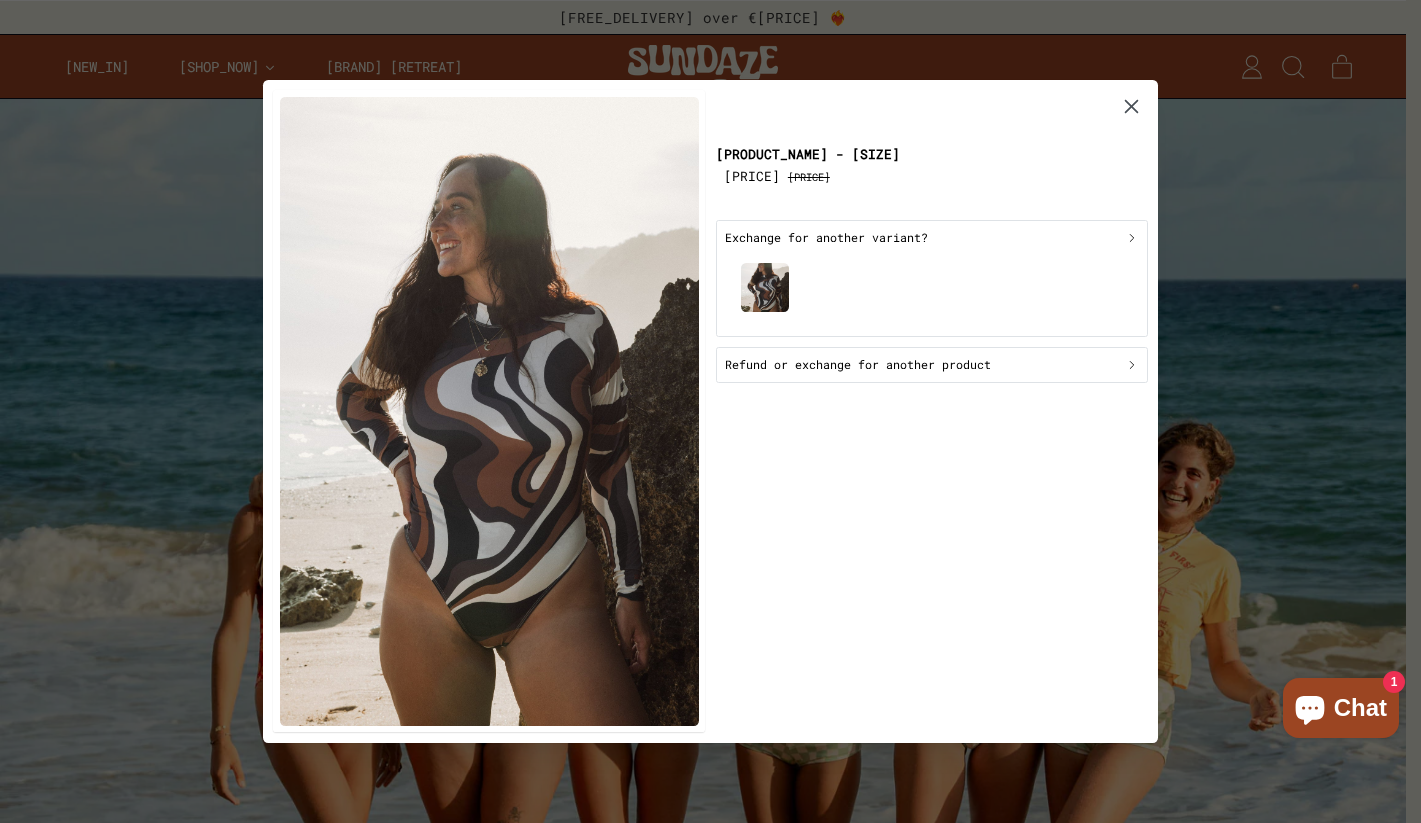click 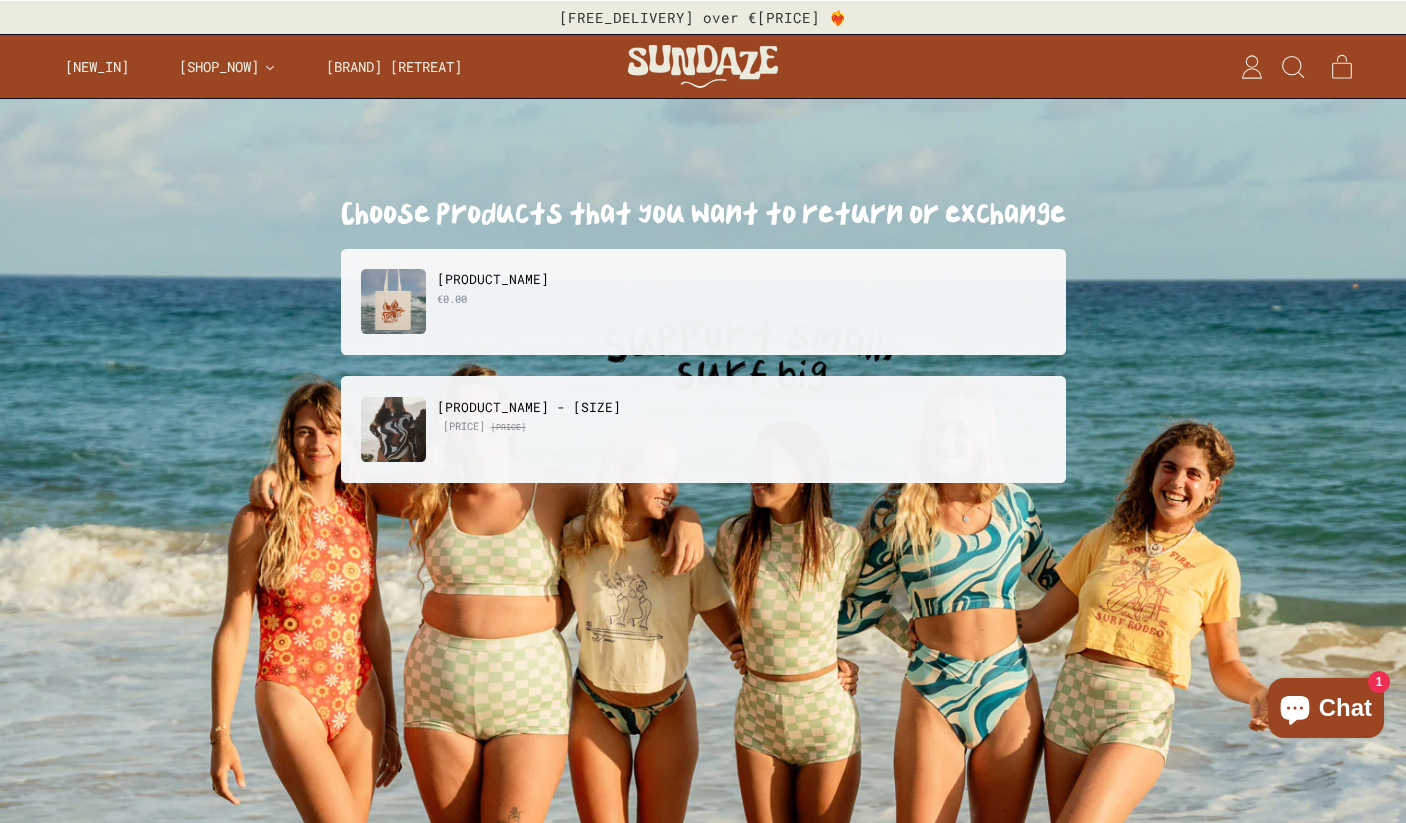 click on "[PRODUCT_NAME] €[PRICE]" at bounding box center [703, 302] 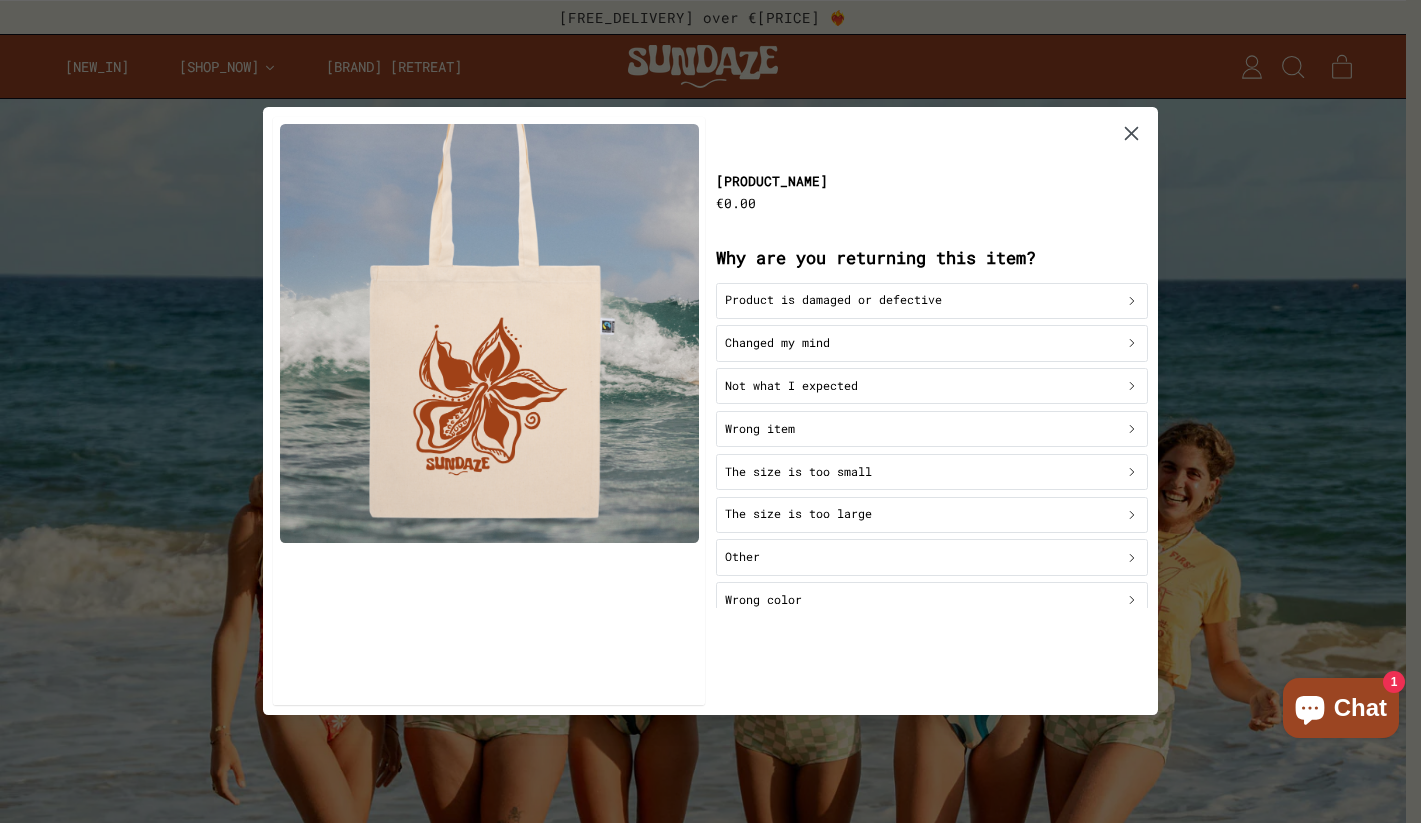 click 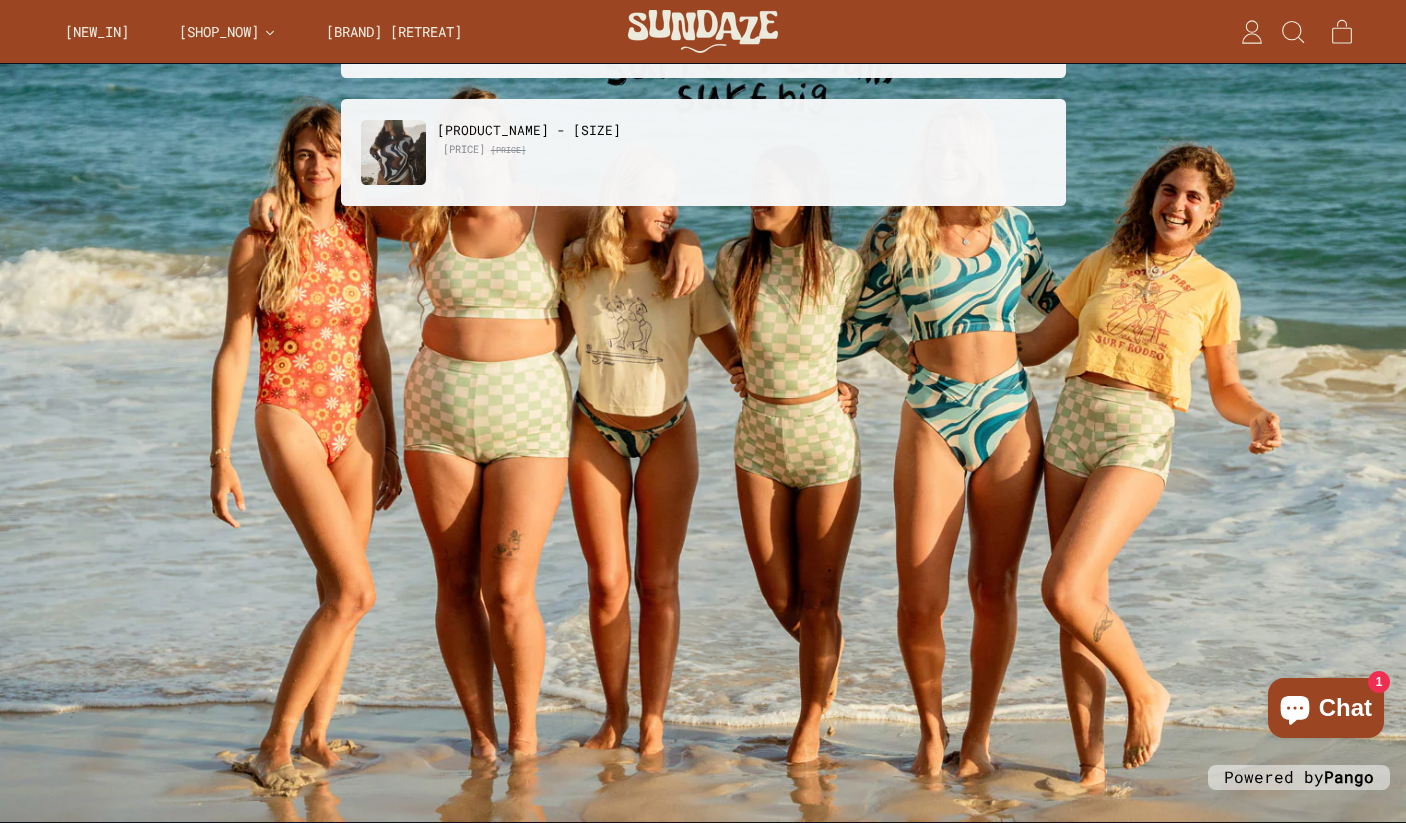 scroll, scrollTop: 0, scrollLeft: 0, axis: both 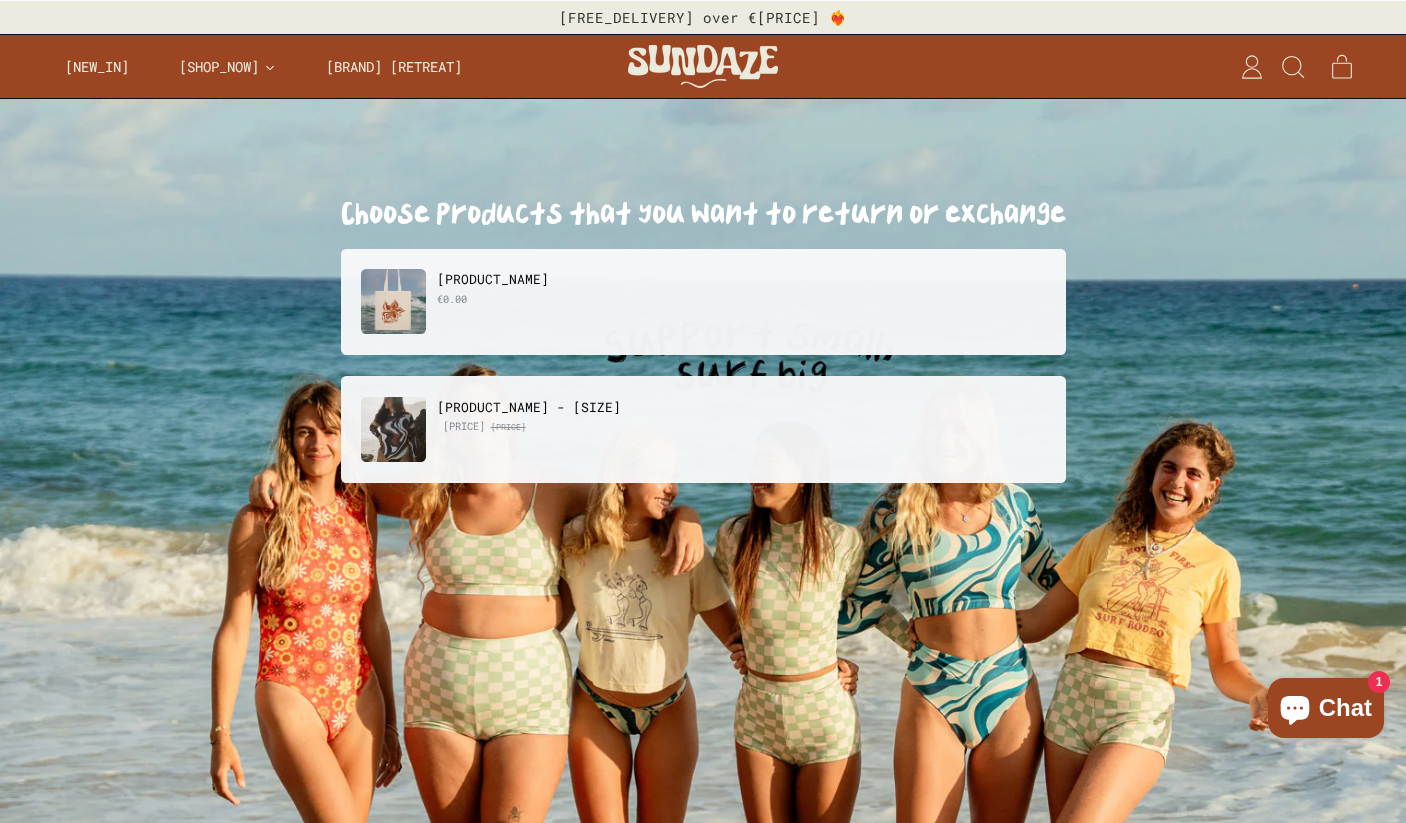 click on "Choose products that you want to return or exchange [PRODUCT_NAME] €[PRICE] [PRODUCT_NAME]   €[PRICE]   €[PRICE]
Powered by  [BRAND]" at bounding box center [703, 599] 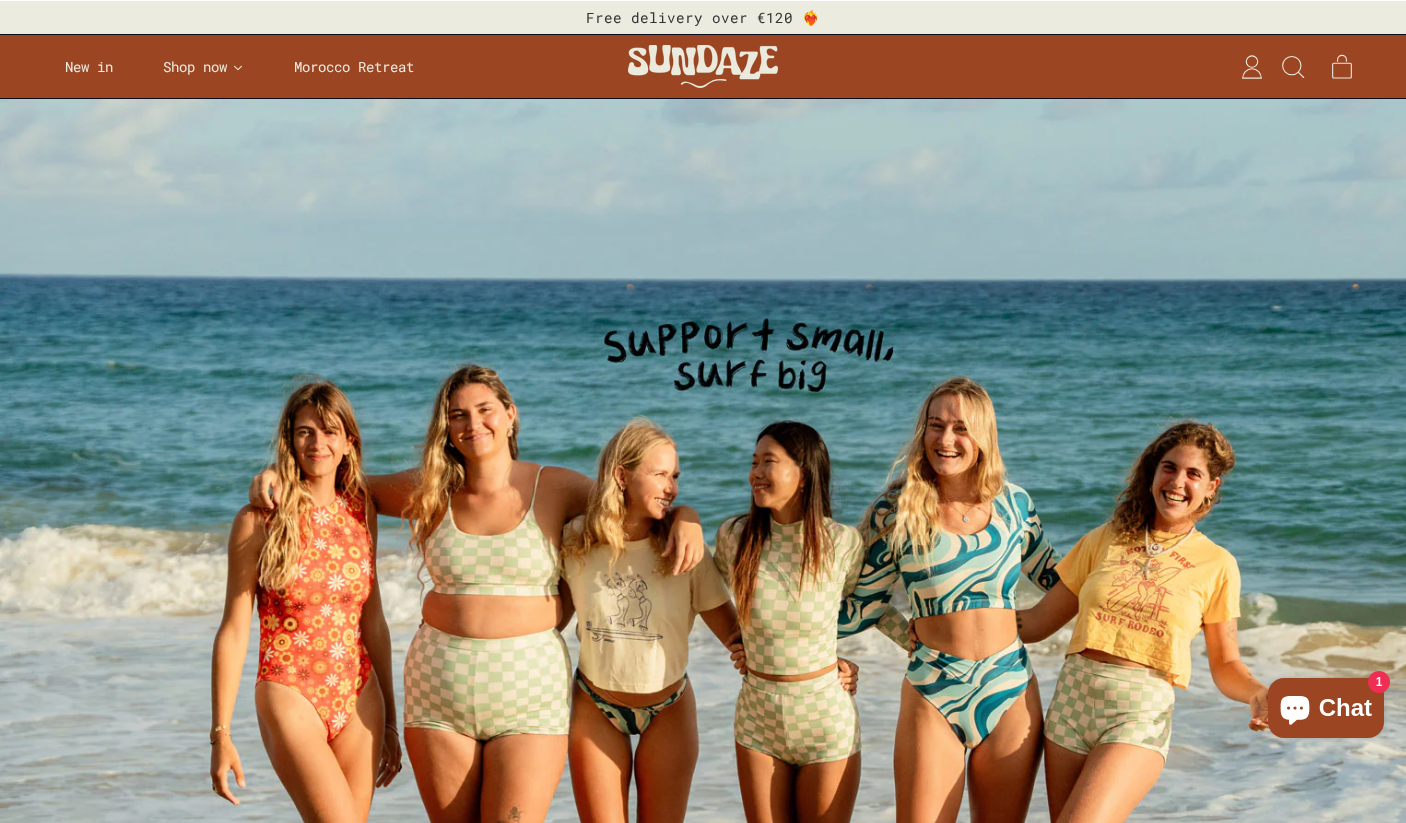 scroll, scrollTop: 0, scrollLeft: 0, axis: both 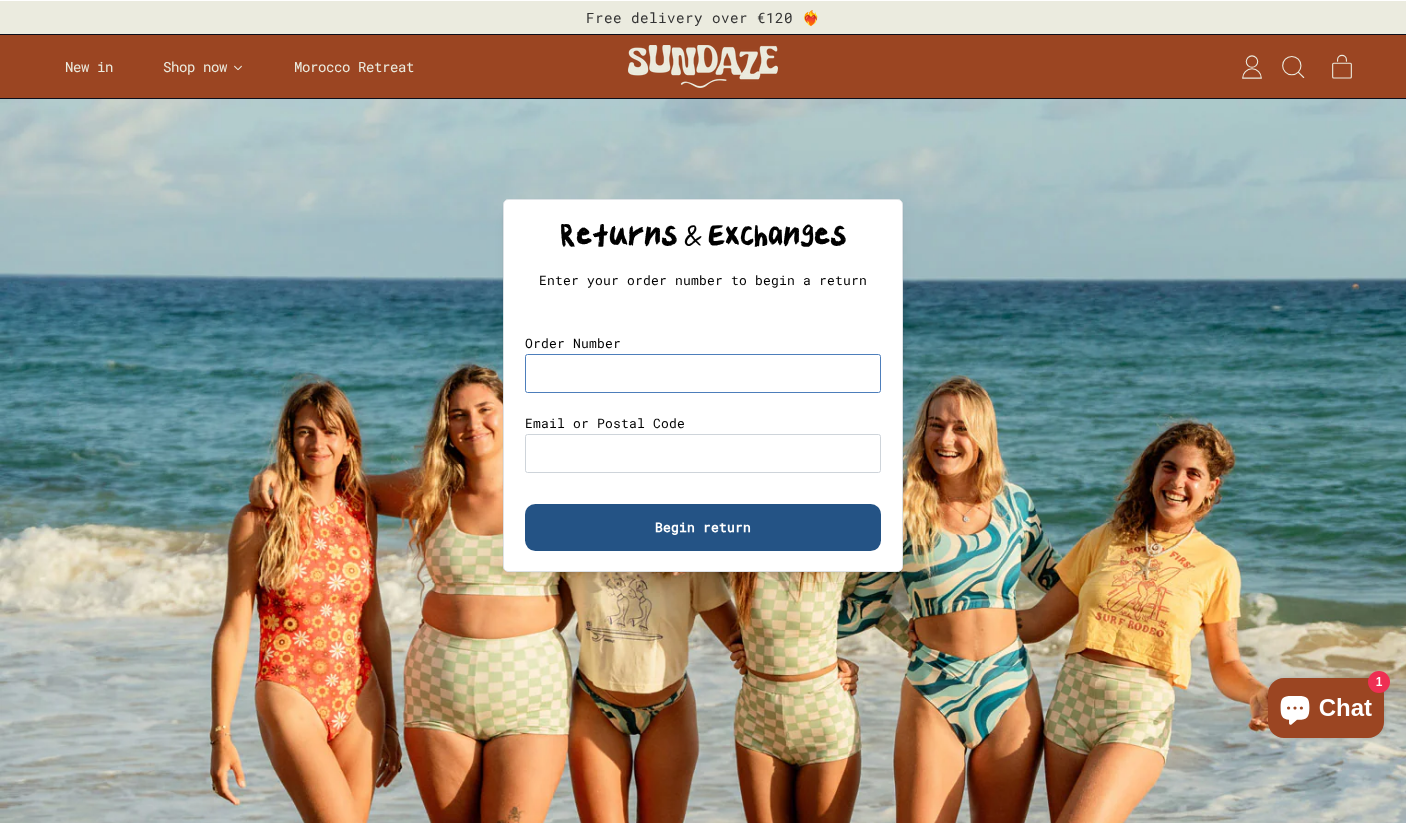 click on "Order Number" at bounding box center (703, 373) 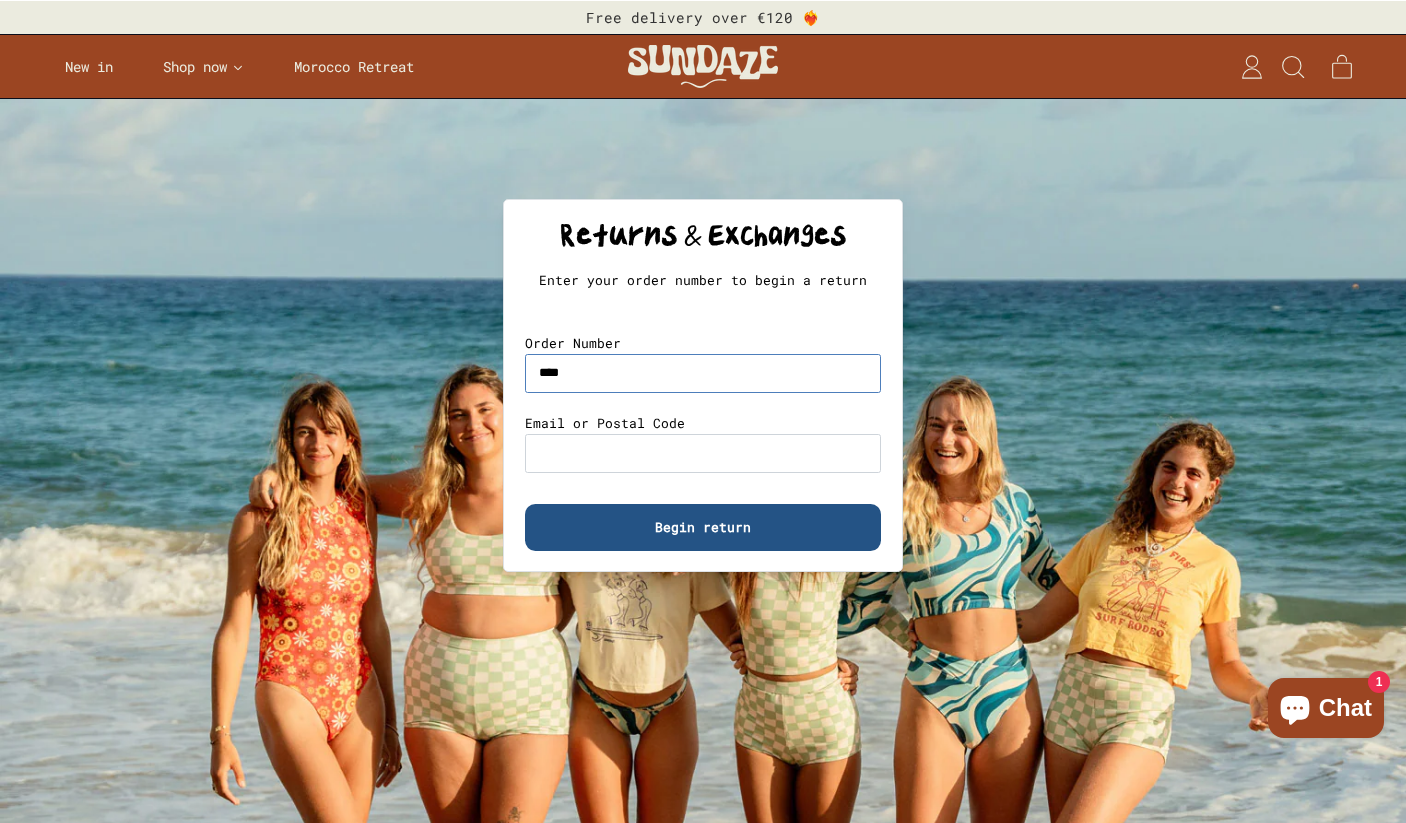 type on "****" 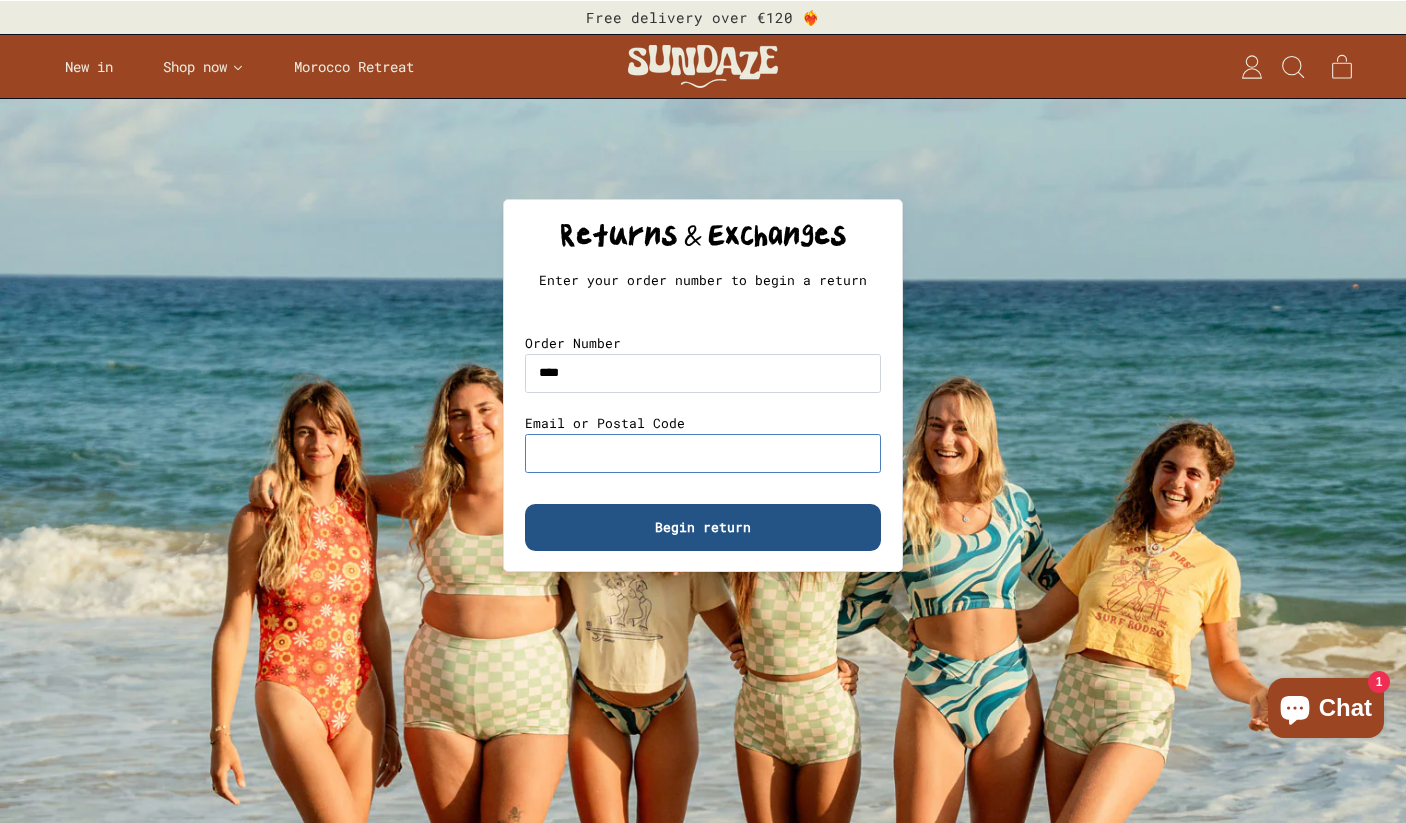 click on "Email or Postal Code" at bounding box center (703, 453) 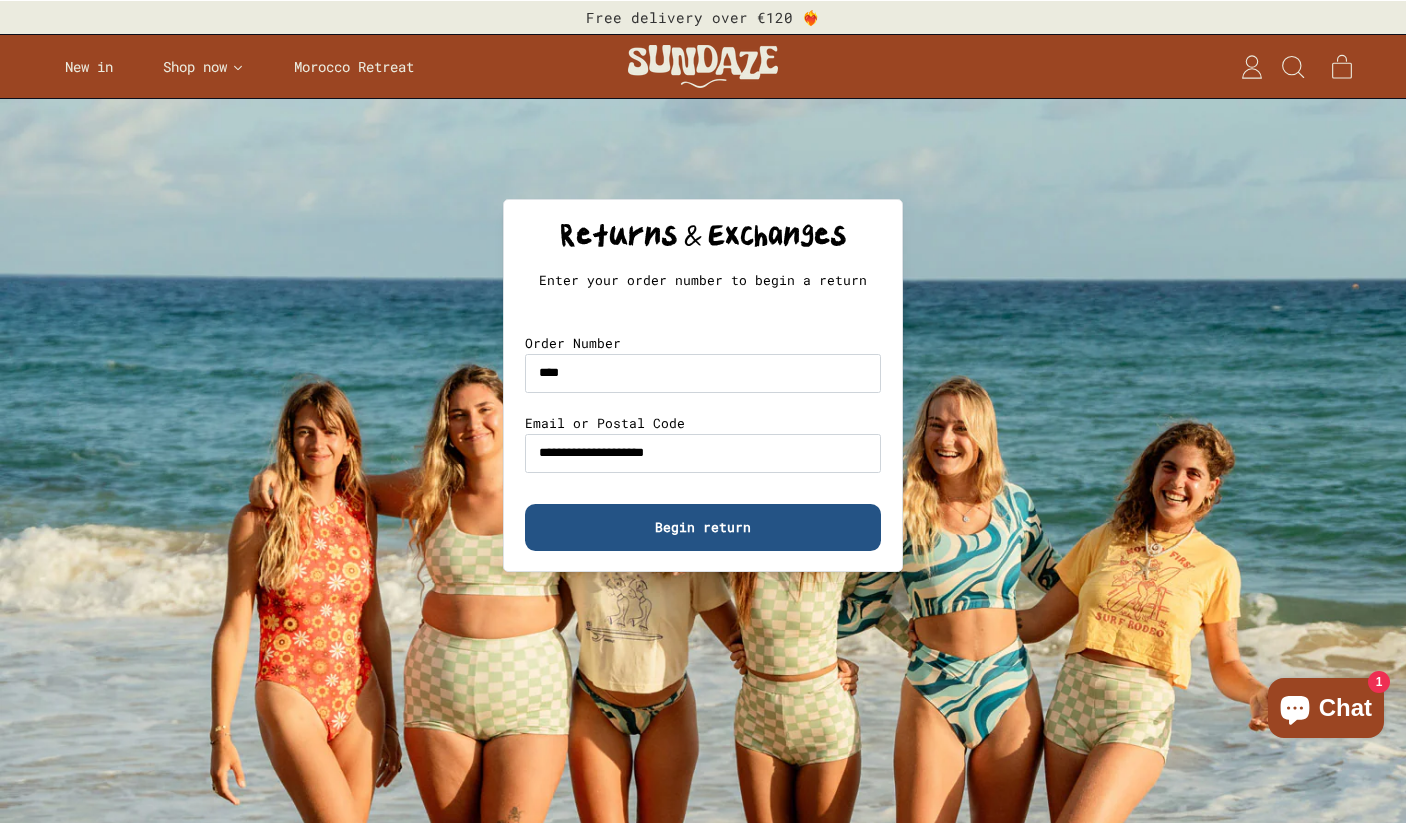 click on "Begin return" at bounding box center [703, 527] 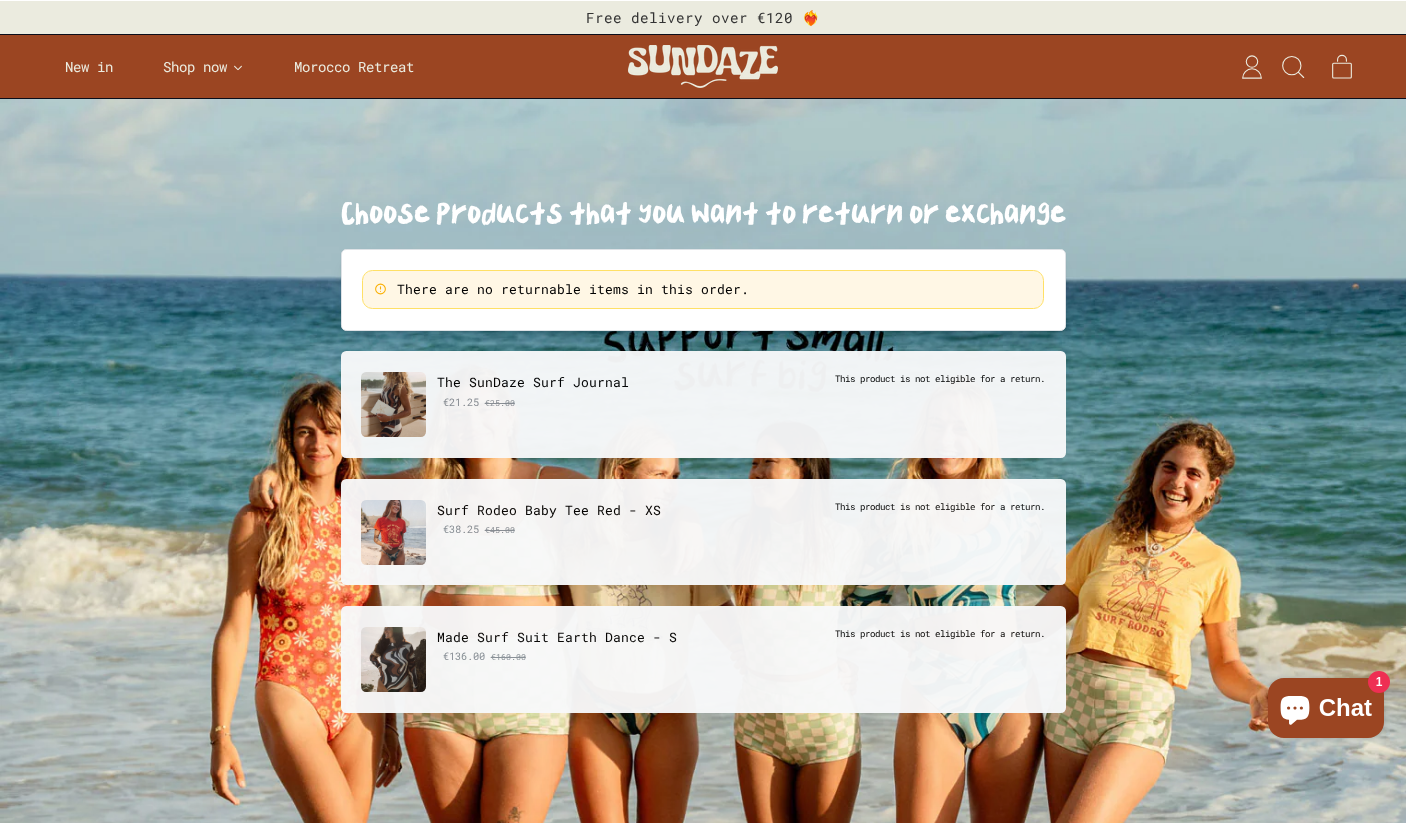 click on "Made Surf Suit Earth Dance - S" at bounding box center (631, 637) 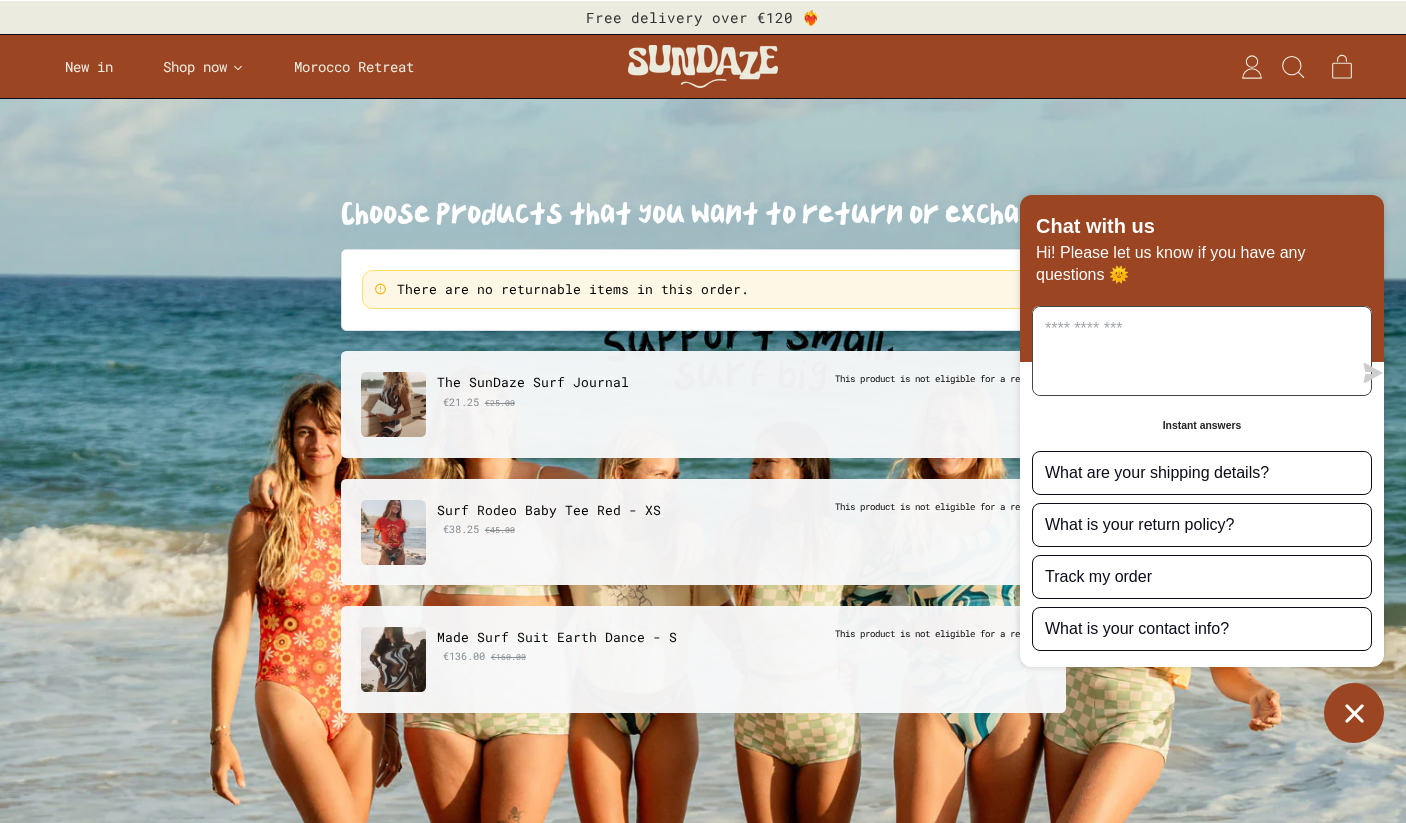 click at bounding box center [1192, 351] 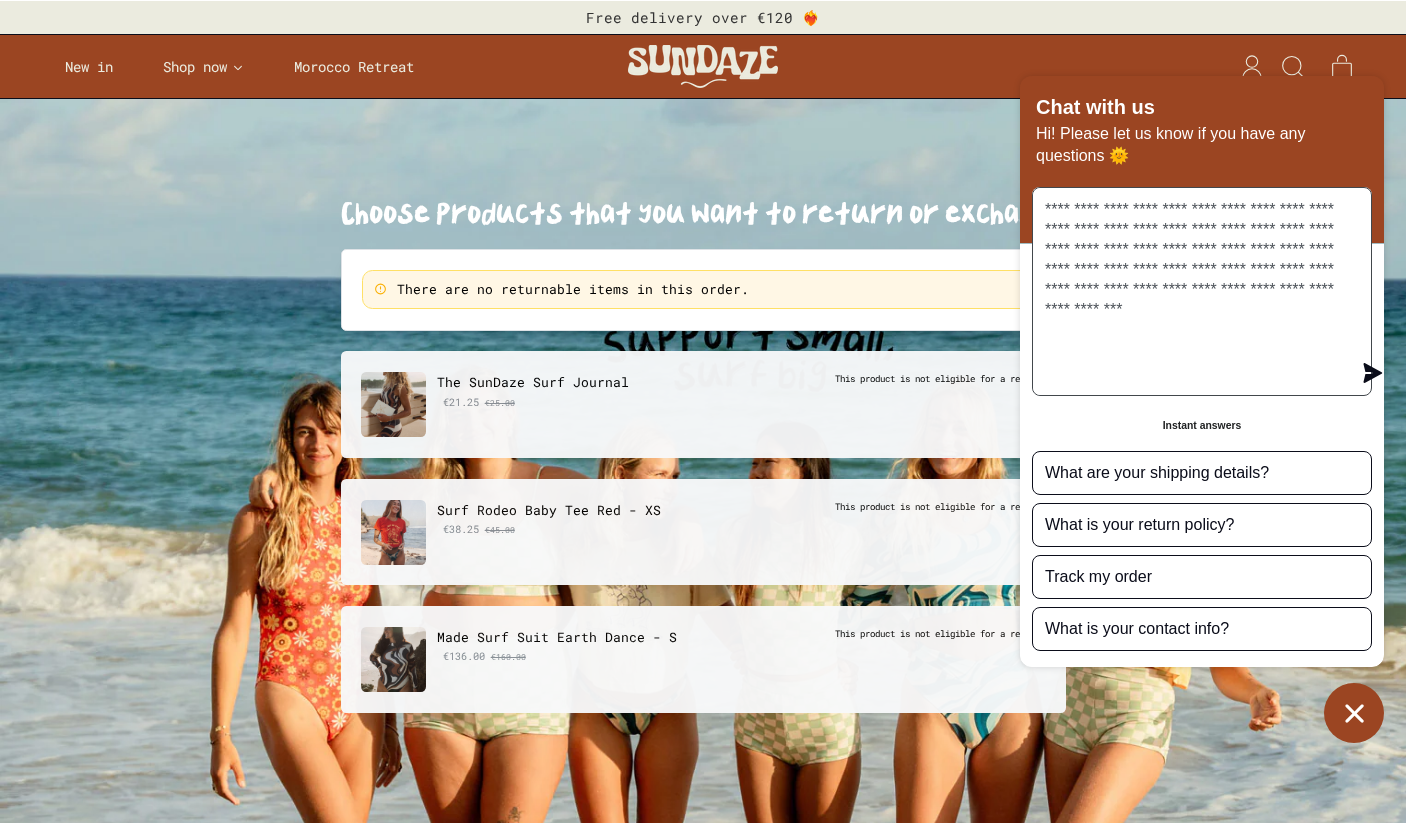 drag, startPoint x: 1062, startPoint y: 371, endPoint x: 1072, endPoint y: 373, distance: 10.198039 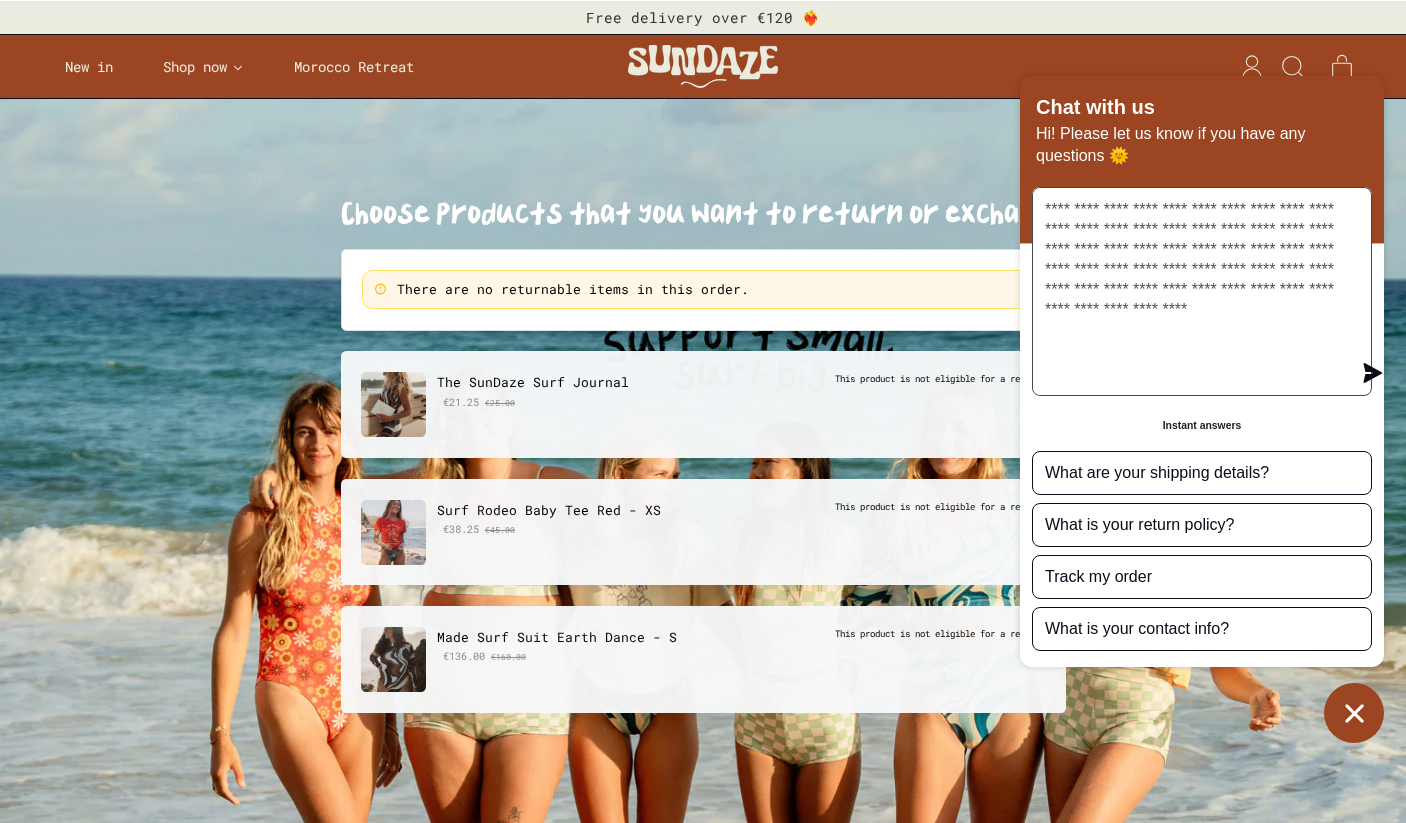 click on "**********" at bounding box center [1192, 291] 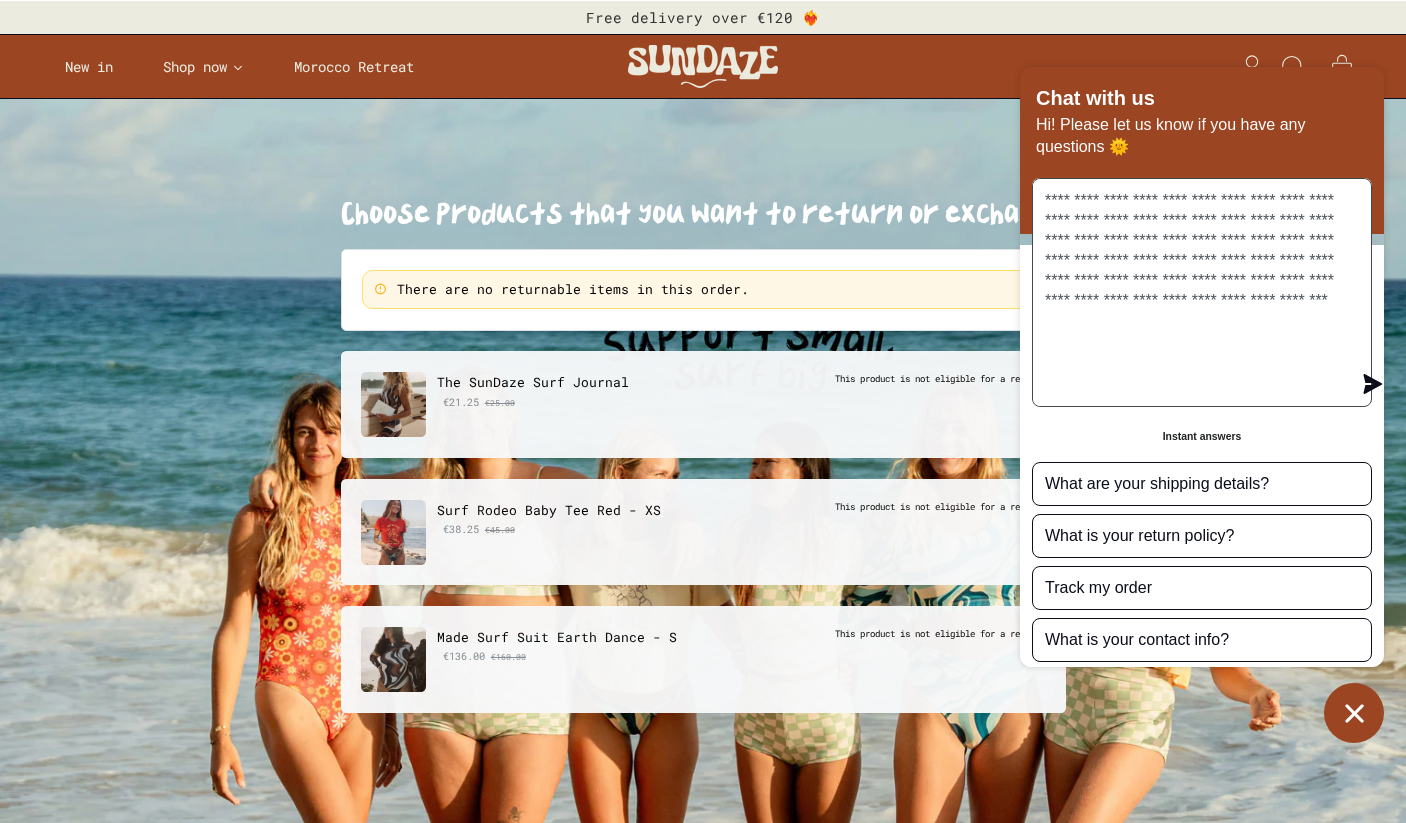 click on "**********" at bounding box center (1192, 292) 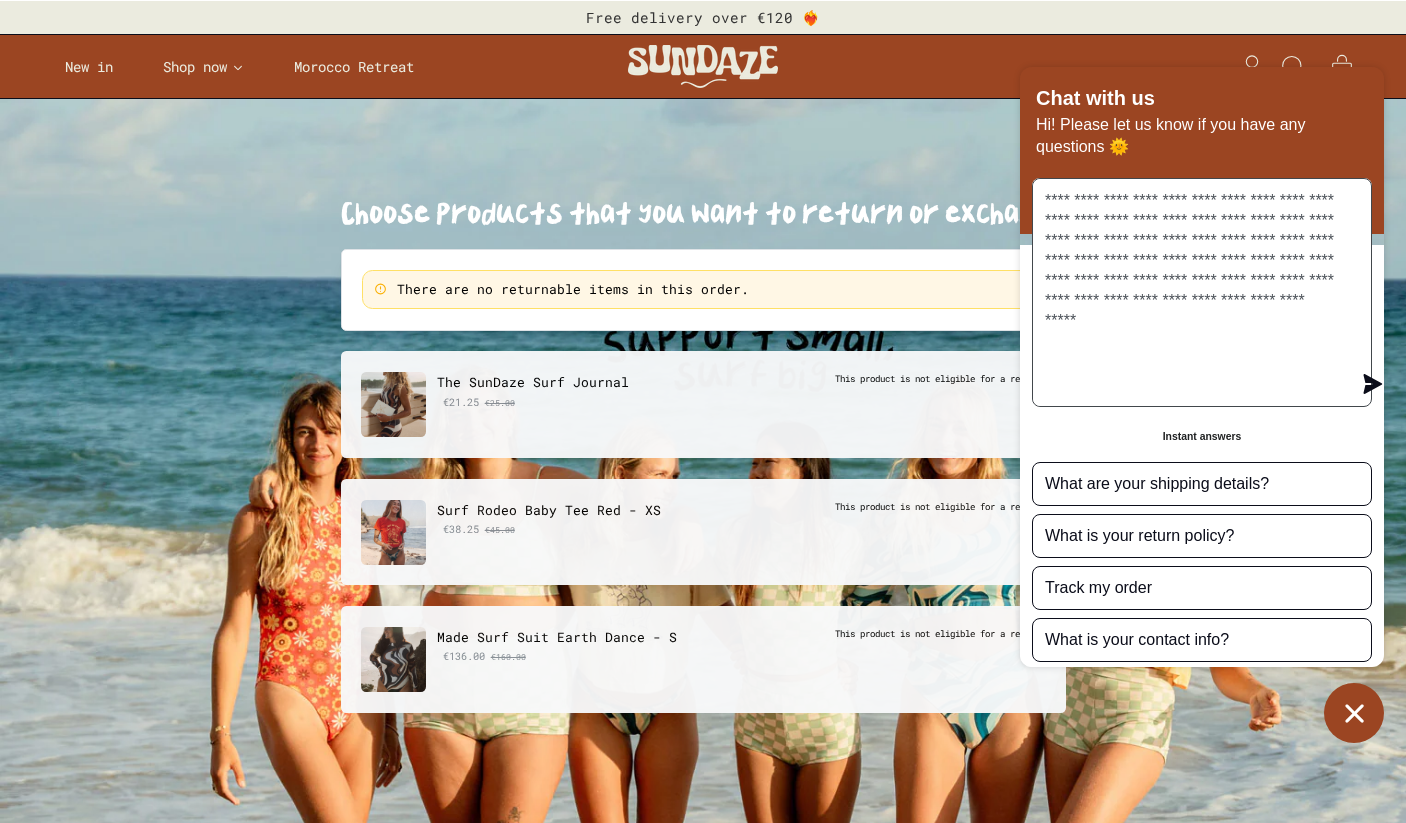 click on "**********" at bounding box center (1192, 292) 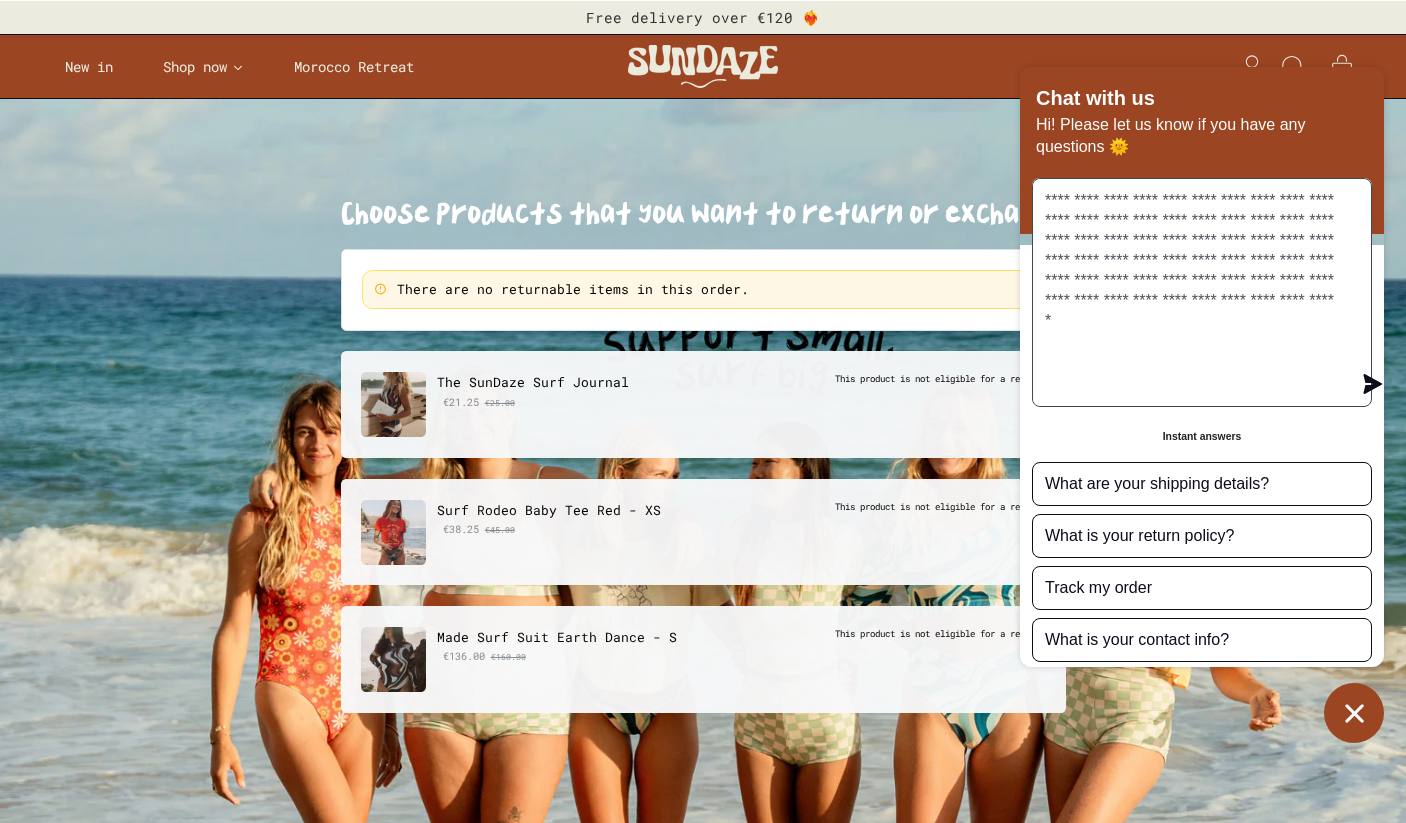 click on "**********" at bounding box center (1192, 292) 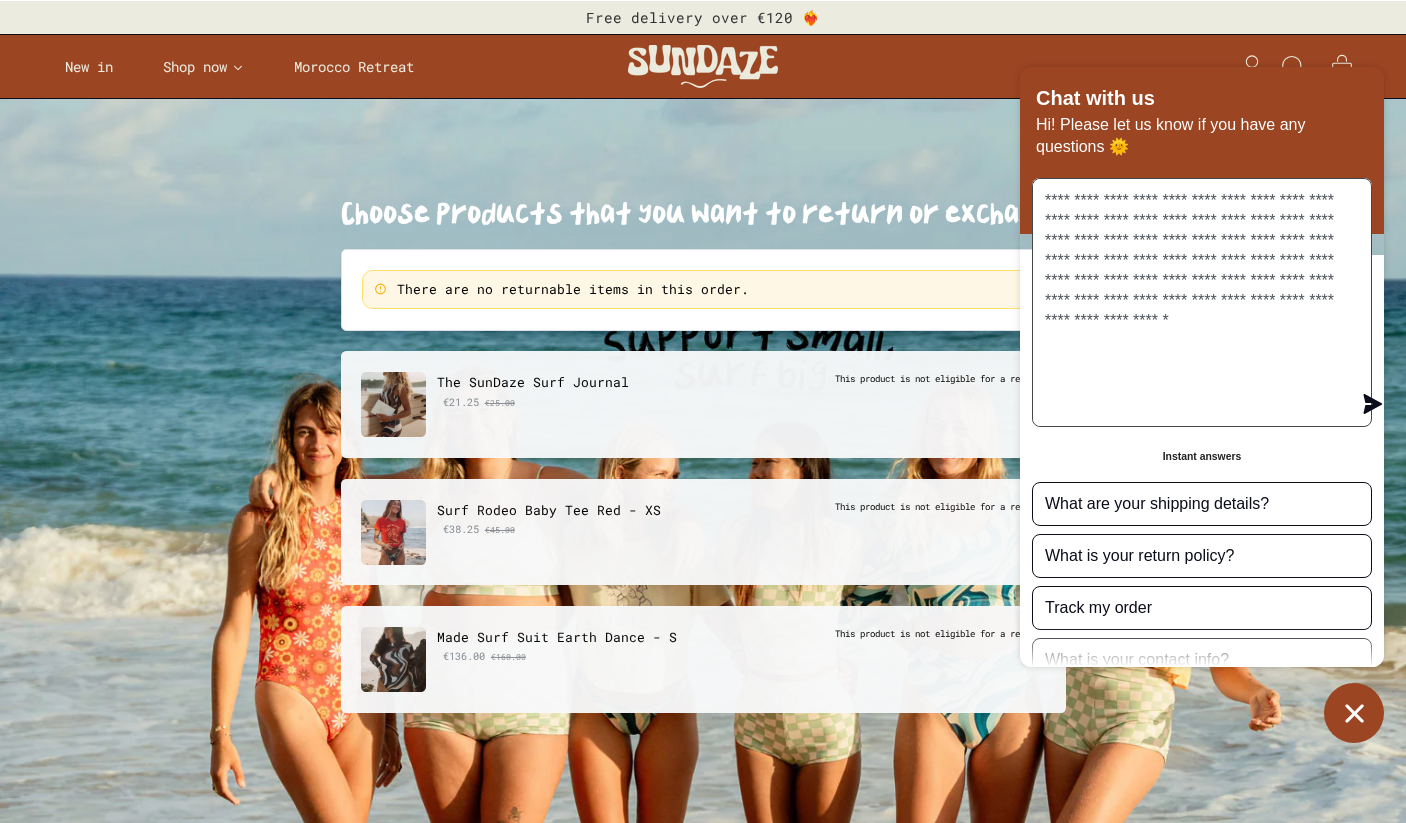 type on "**********" 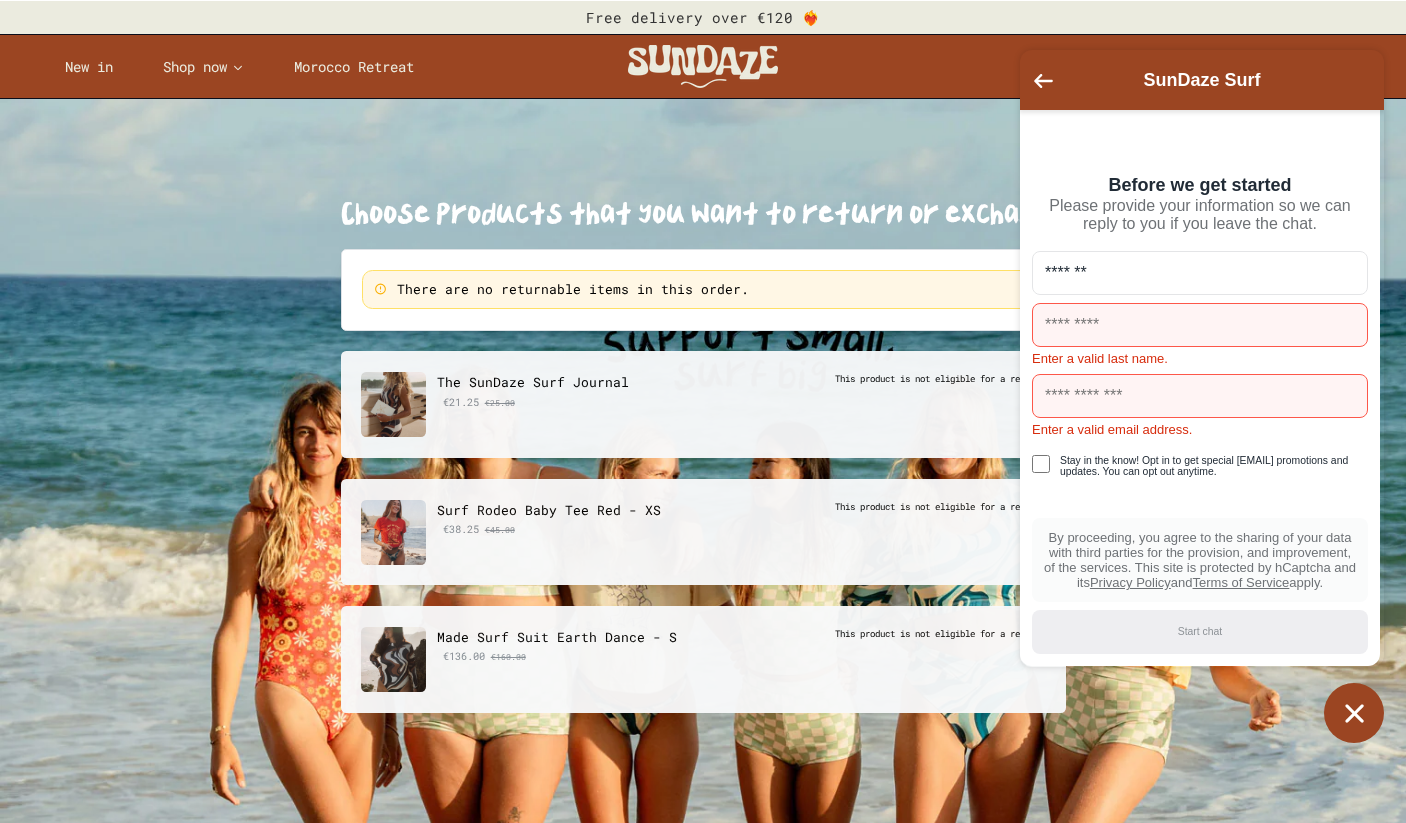 type on "********" 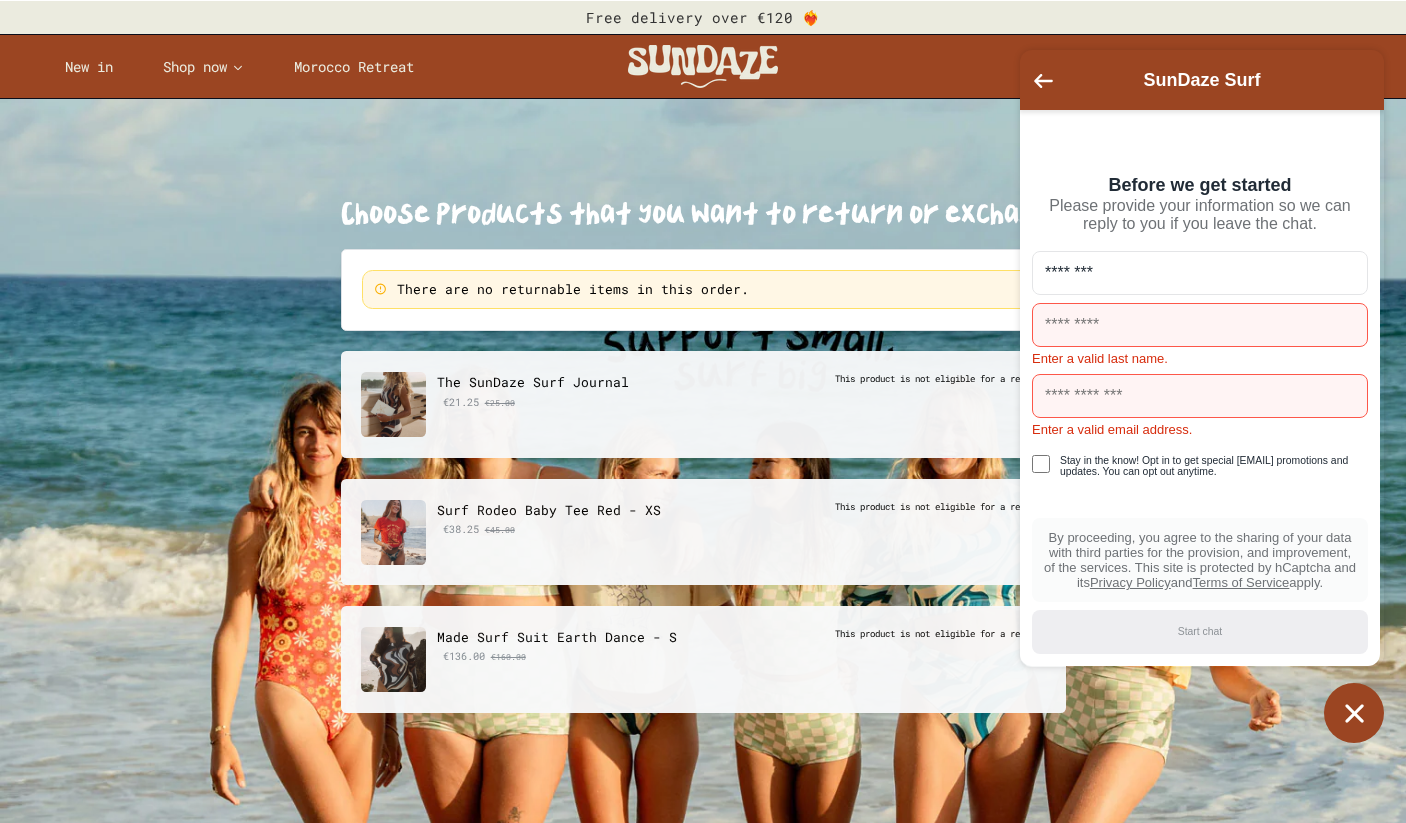 type on "*******" 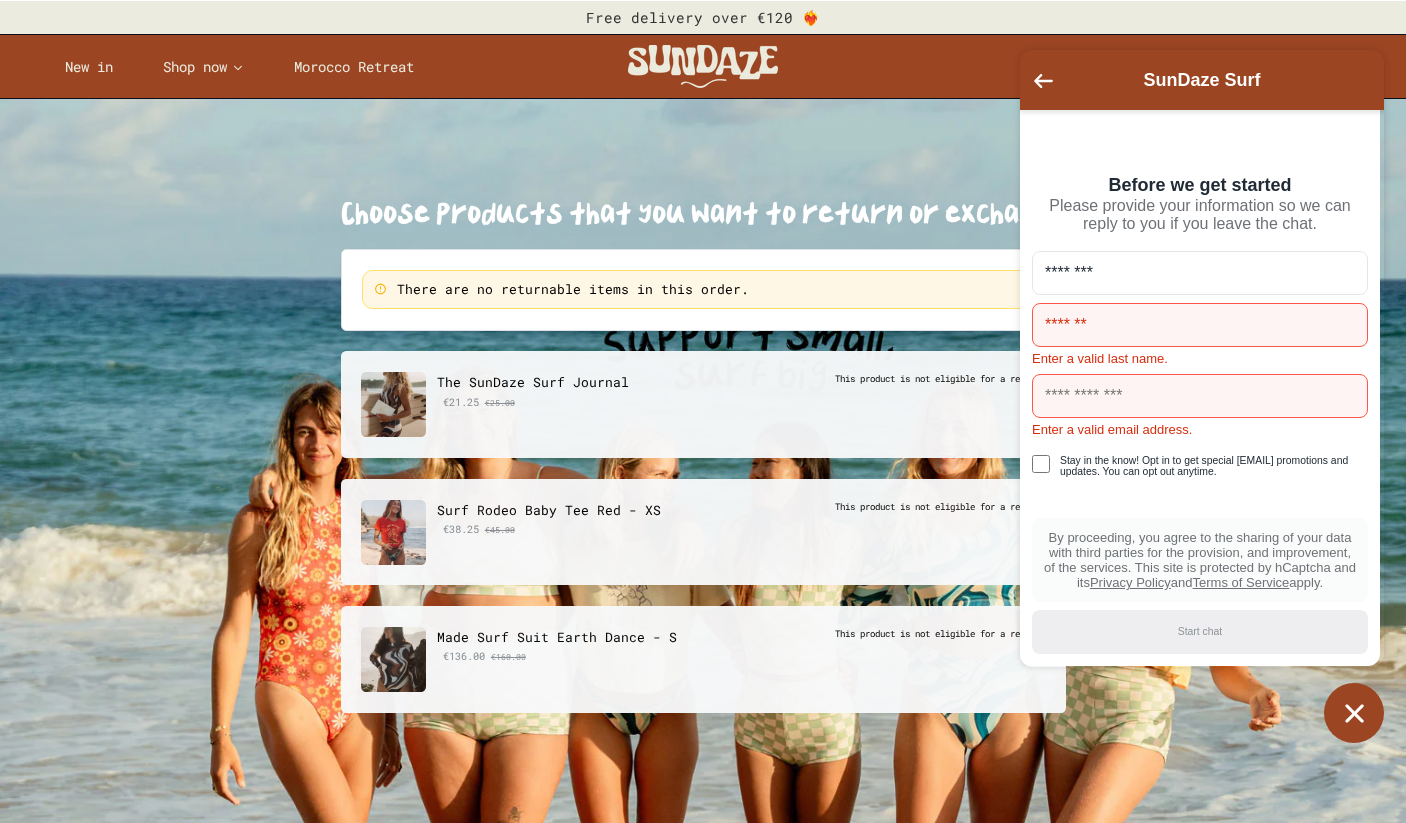 type on "**********" 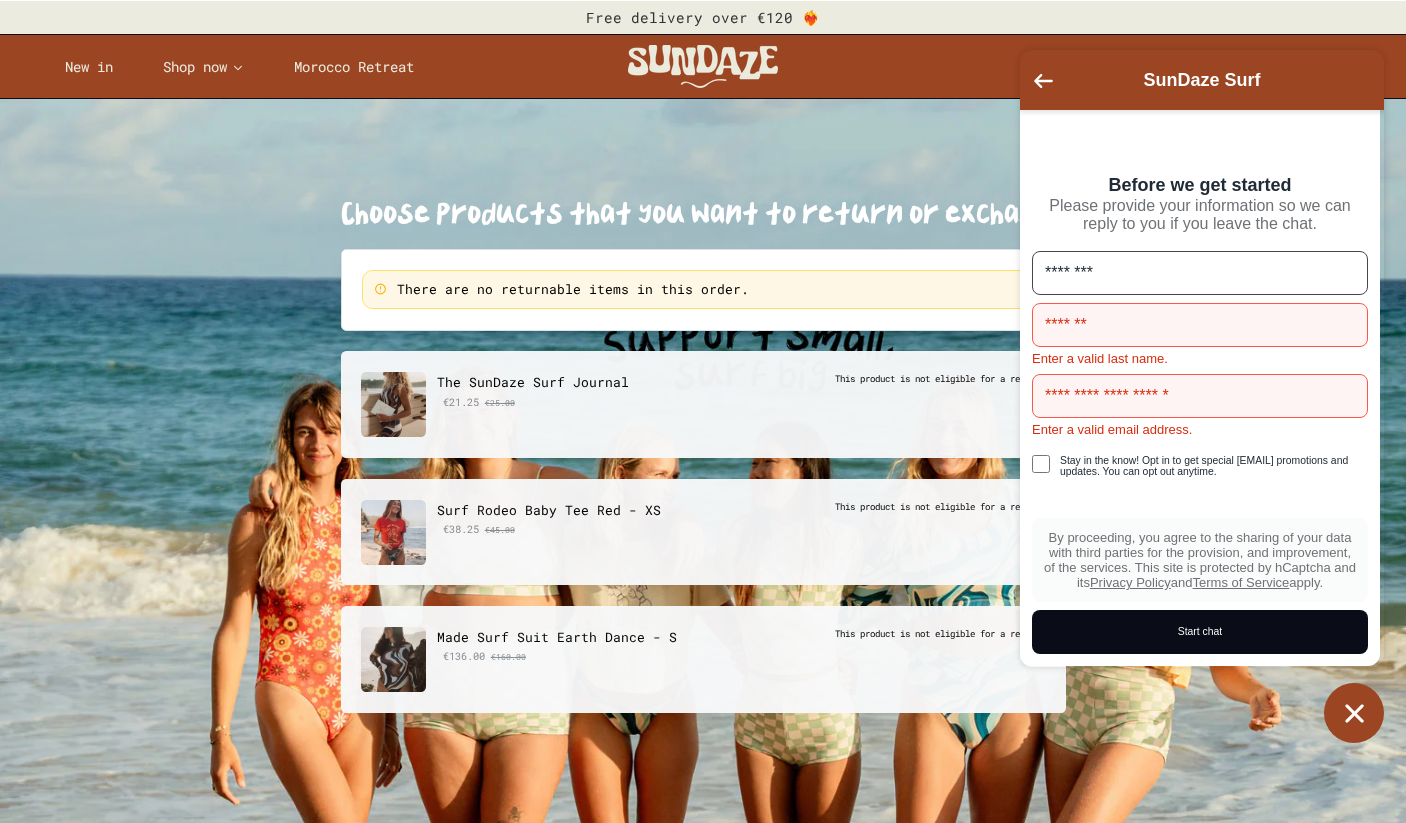 click on "Start chat" at bounding box center [1200, 632] 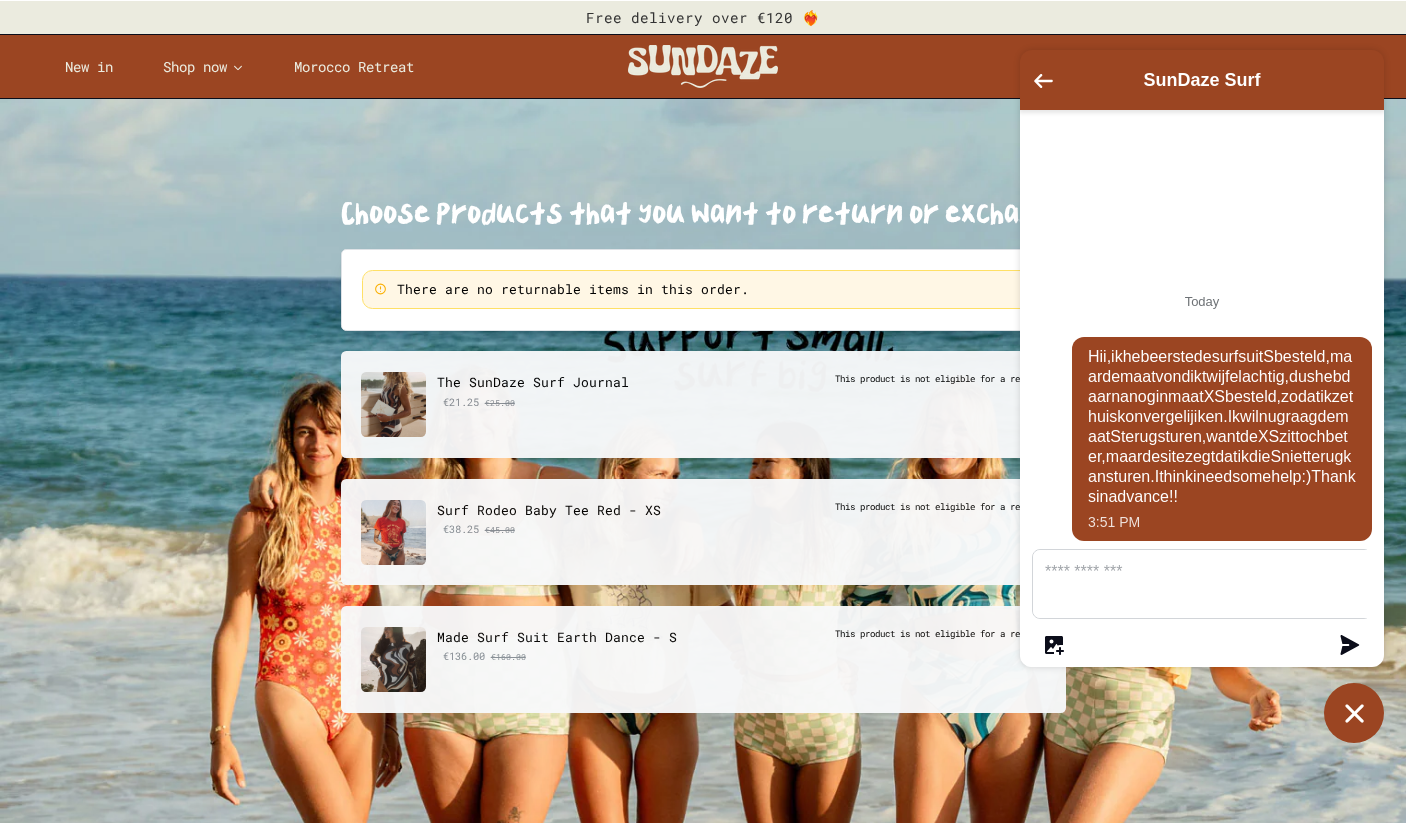 scroll, scrollTop: 143, scrollLeft: 0, axis: vertical 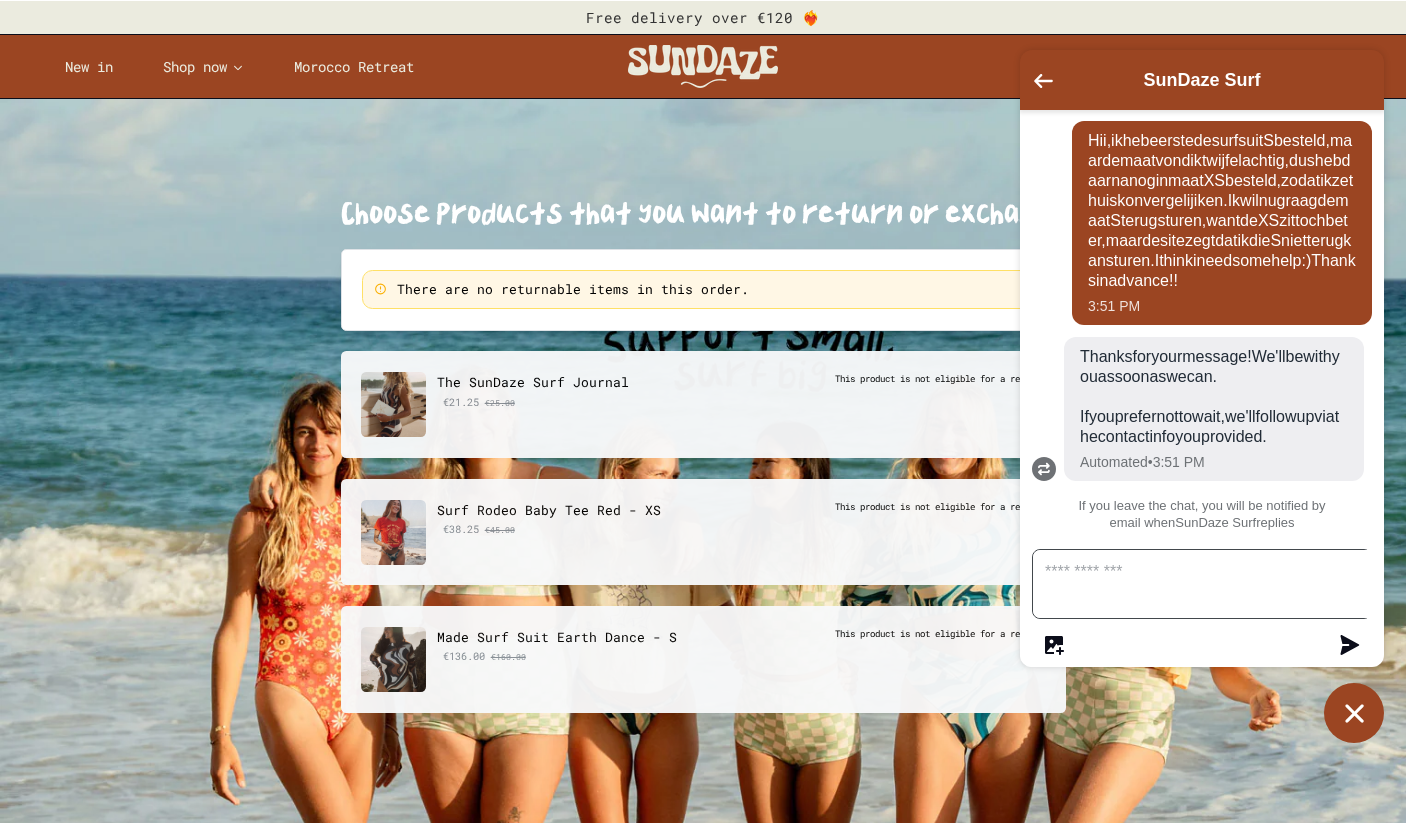click at bounding box center [1214, 584] 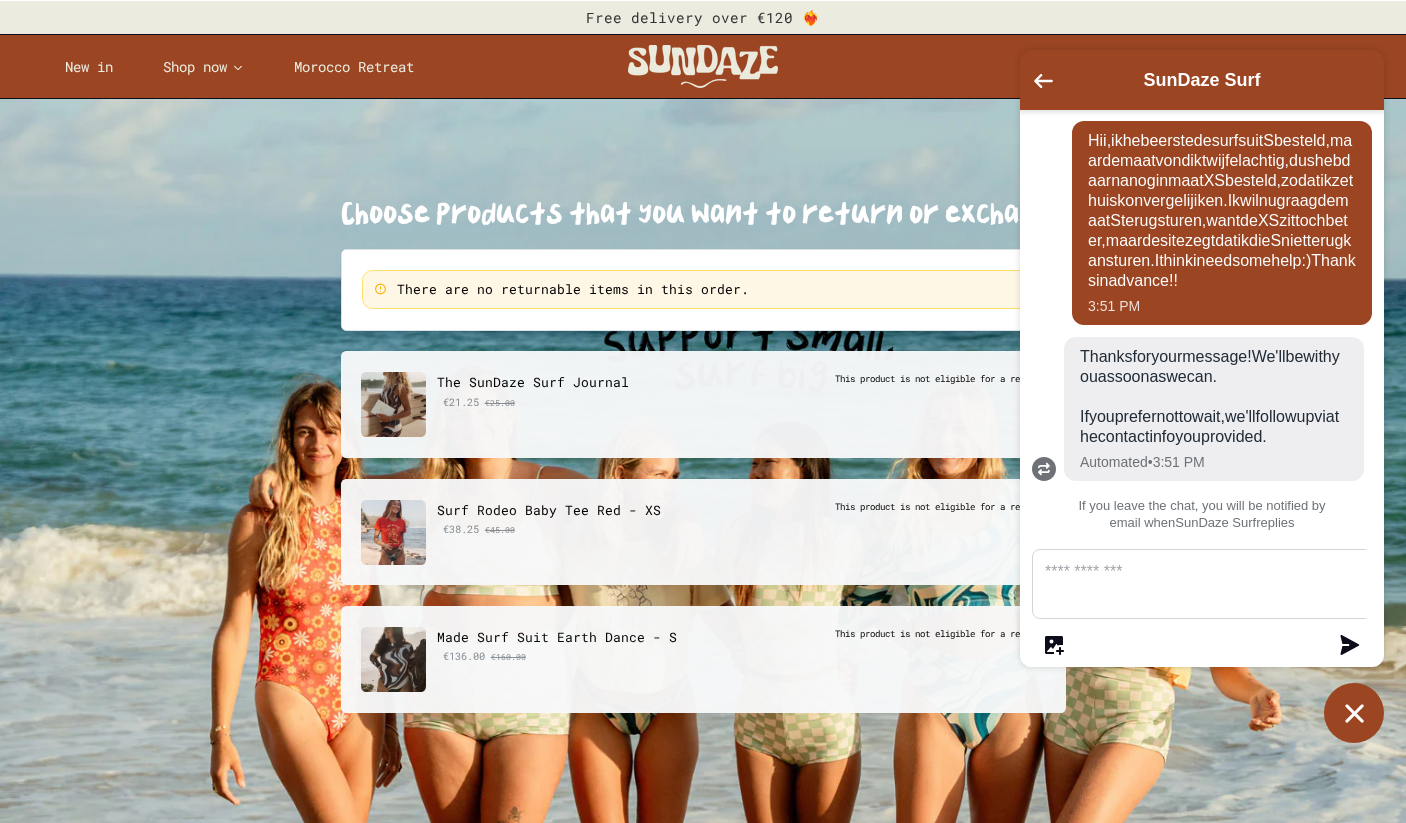 click on "Choose products that you want to return or exchange There are no returnable items in this order. The SunDaze Surf Journal   €21.25   €25.00 This product is not eligible for a return. Surf Rodeo Baby Tee Red - XS   €38.25   €45.00 This product is not eligible for a return. Made Surf Suit Earth Dance - S   €136.00   €160.00 This product is not eligible for a return.
Powered by  Pango" at bounding box center [703, 599] 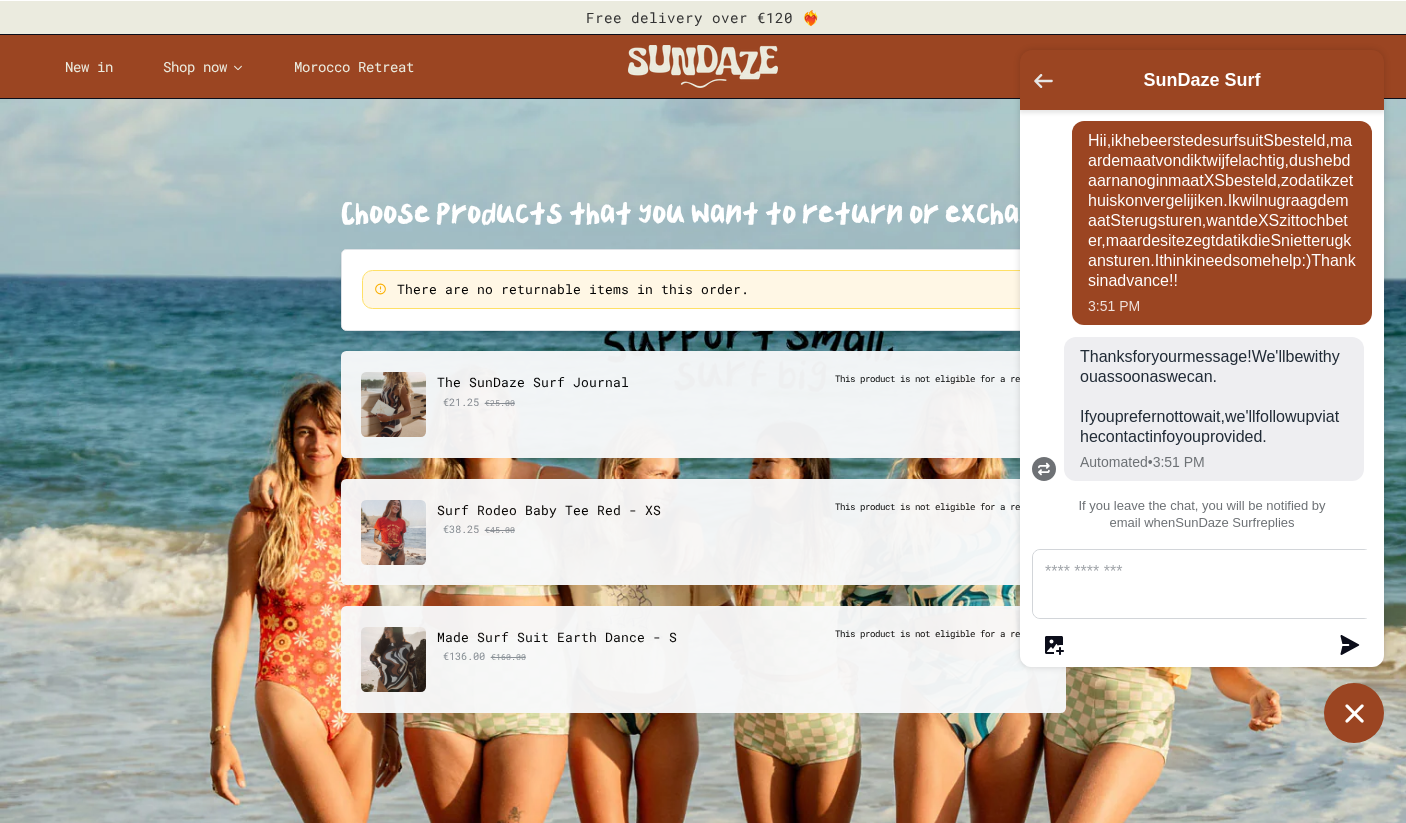 click 